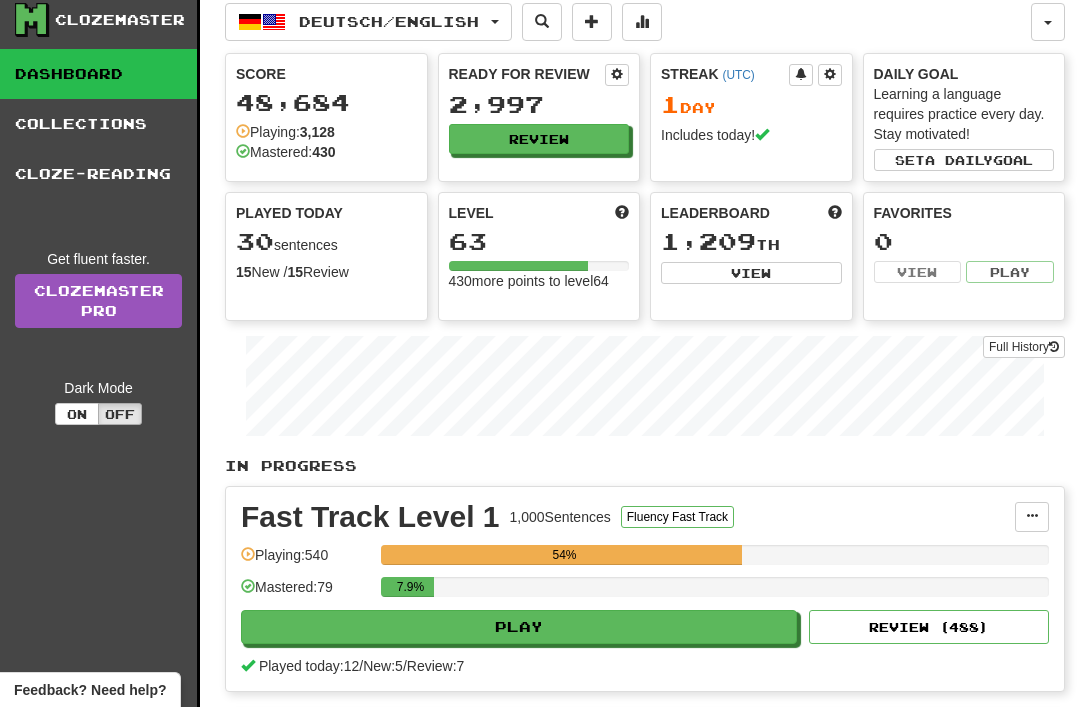 scroll, scrollTop: 0, scrollLeft: 0, axis: both 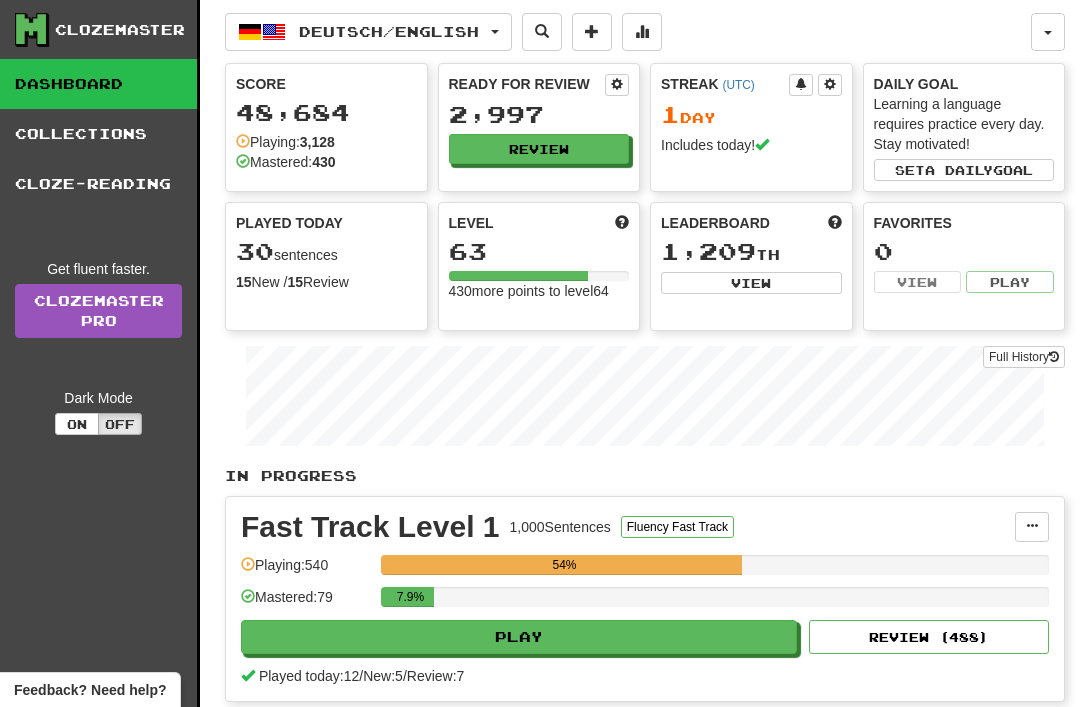 click on "Deutsch  /  English" at bounding box center (368, 32) 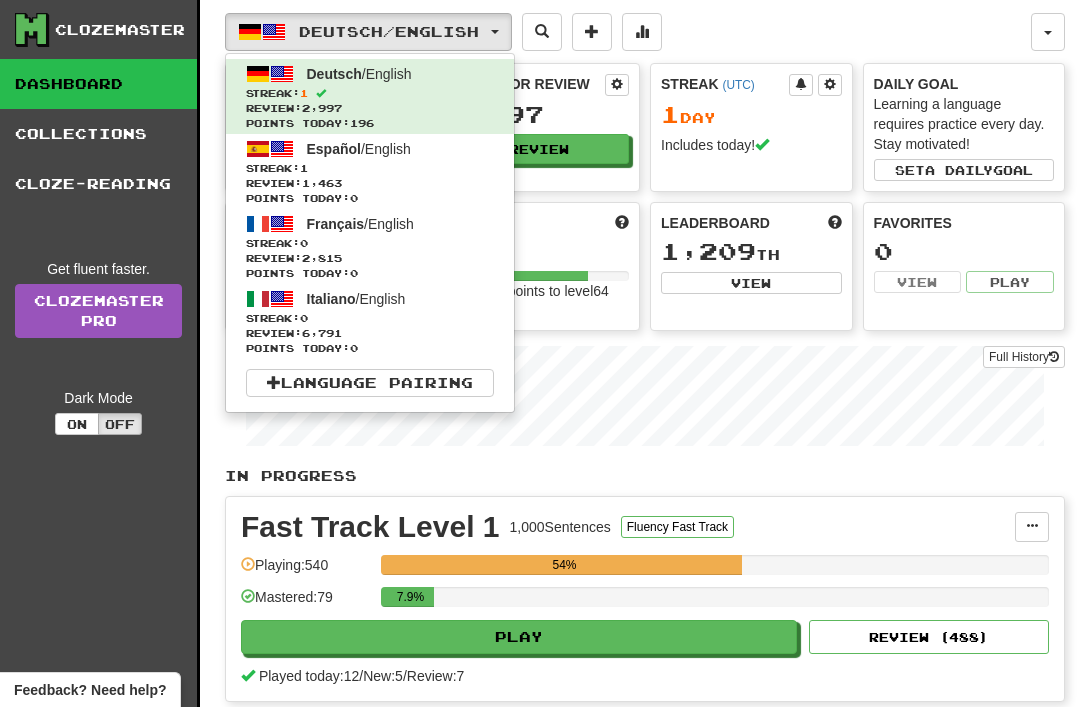 click on "Streak:  0" at bounding box center (370, 243) 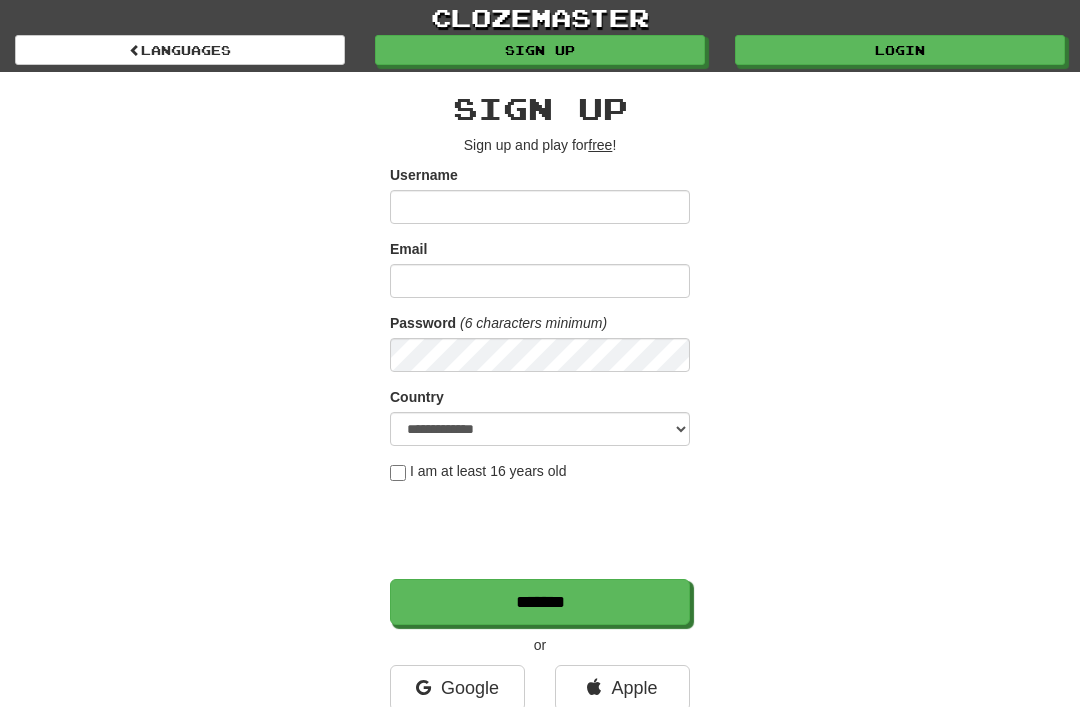 scroll, scrollTop: 0, scrollLeft: 0, axis: both 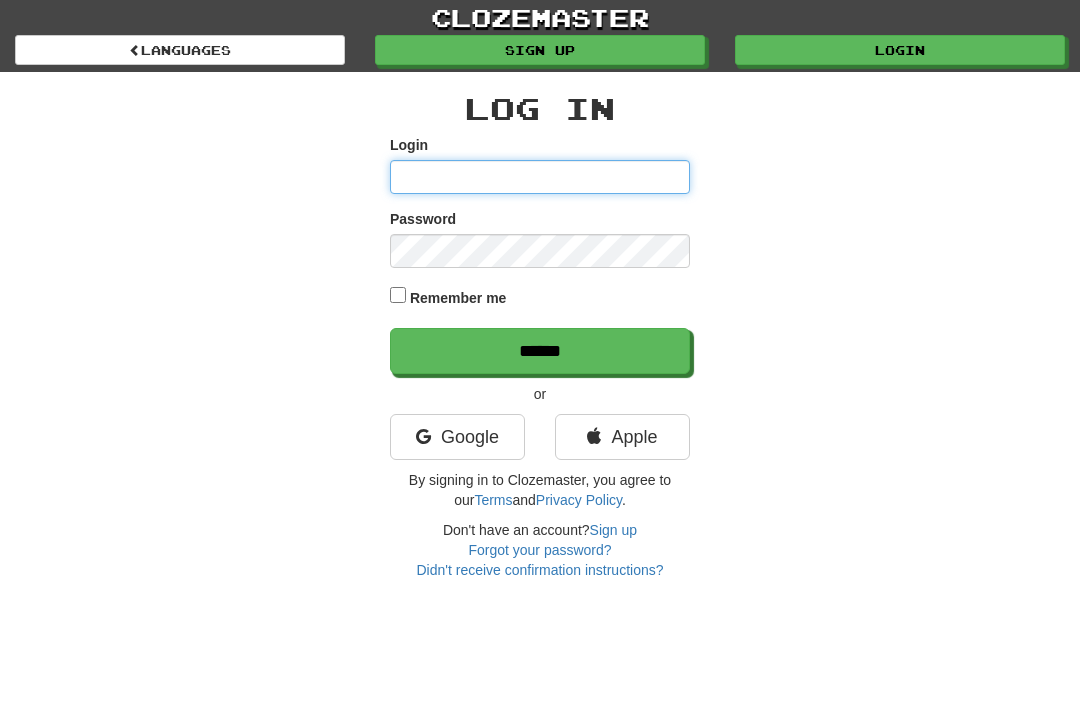 type on "**********" 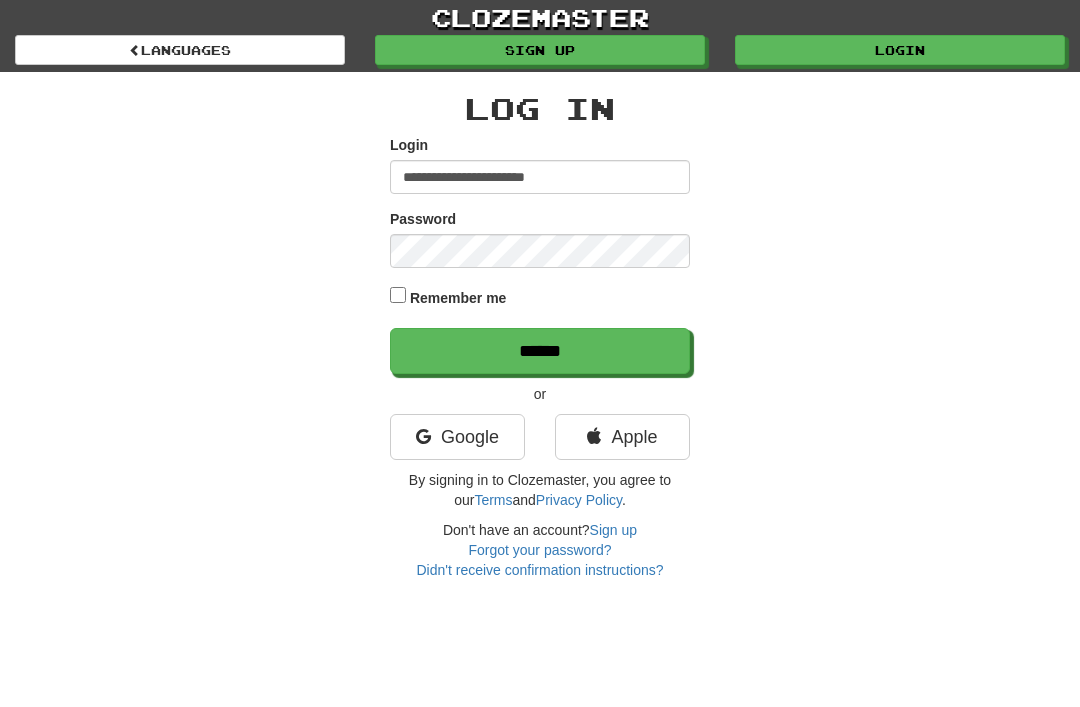 click on "******" at bounding box center [540, 351] 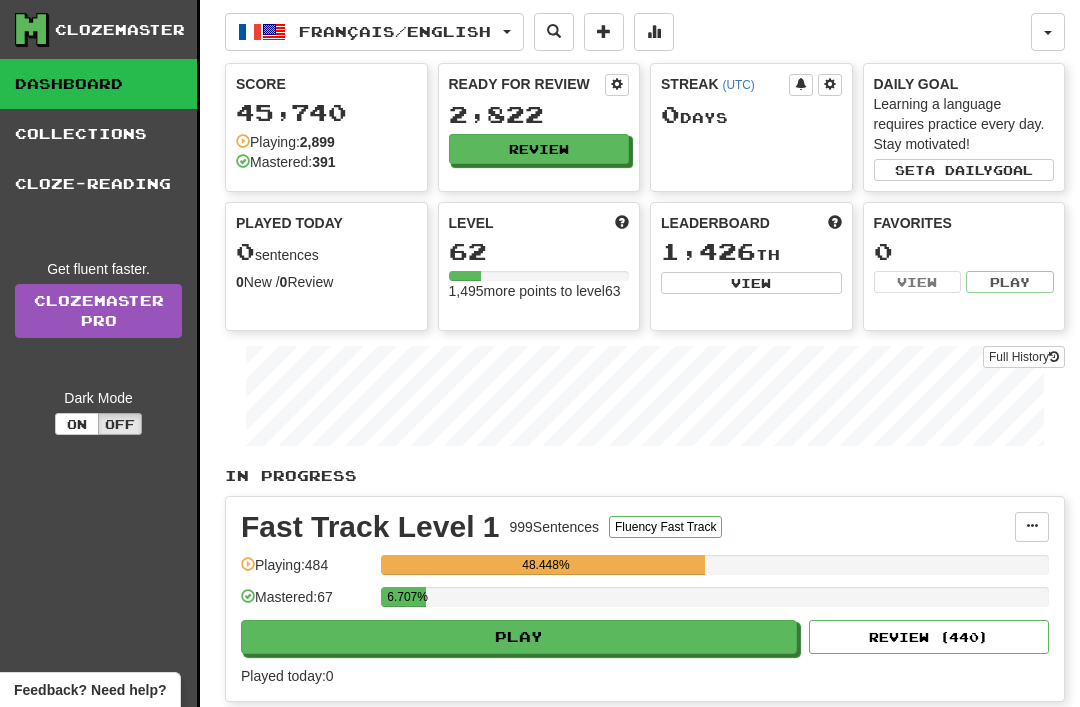 scroll, scrollTop: 0, scrollLeft: 0, axis: both 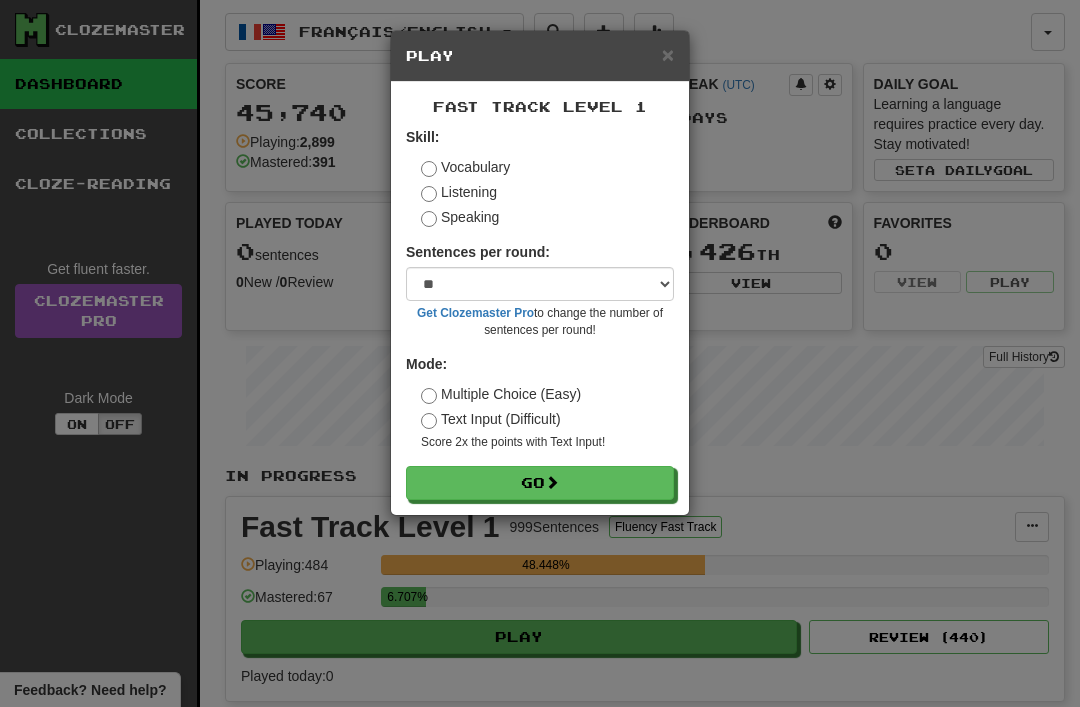 click on "Go" at bounding box center (540, 483) 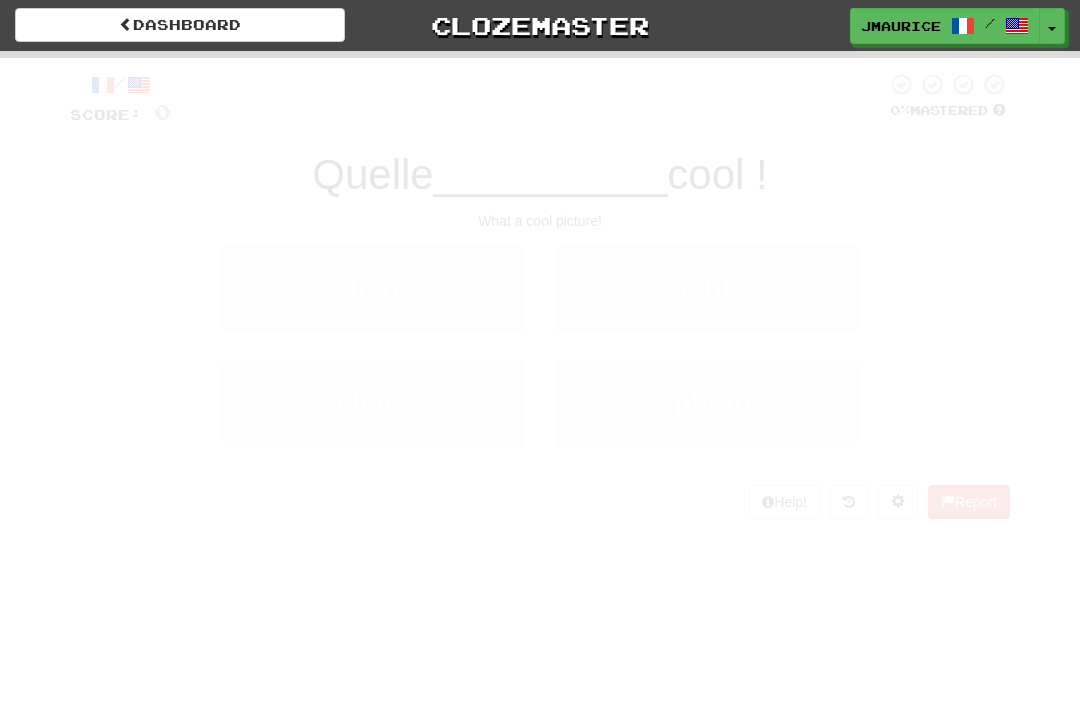 scroll, scrollTop: 0, scrollLeft: 0, axis: both 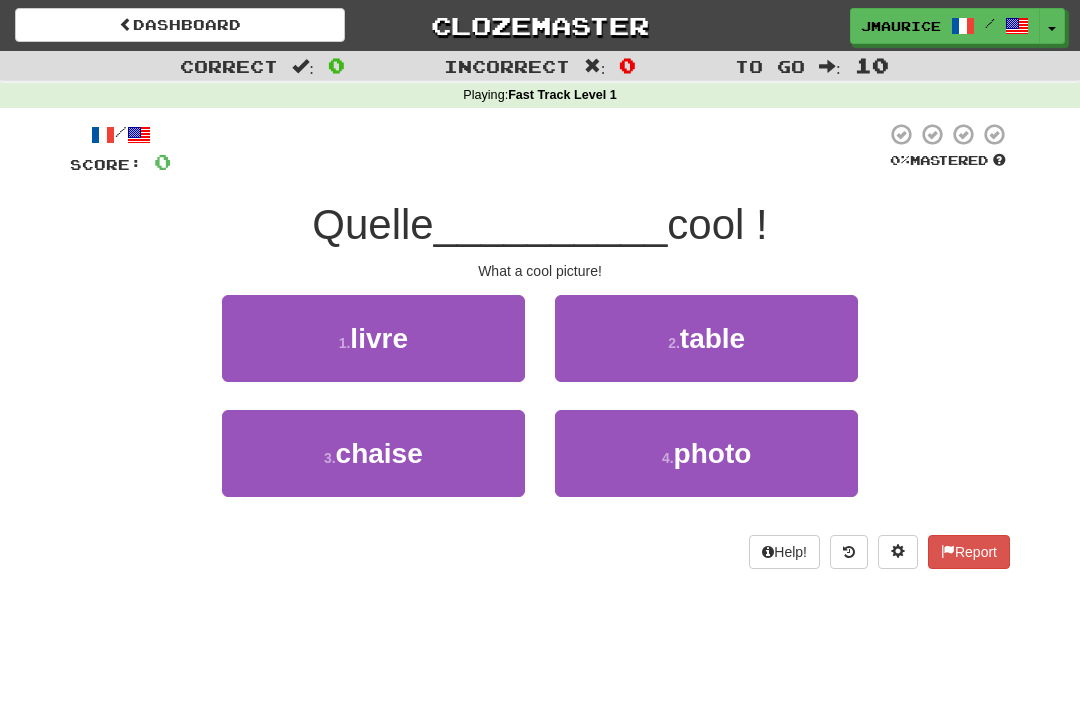 click on "4 .  photo" at bounding box center [706, 453] 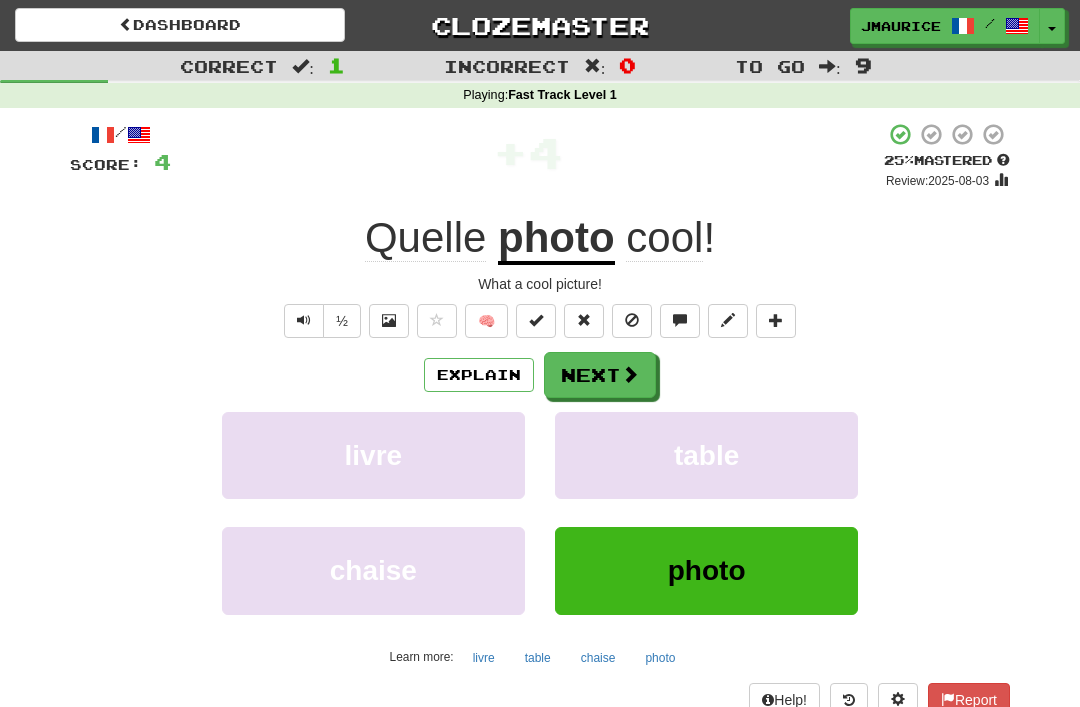 click on "Next" at bounding box center (600, 375) 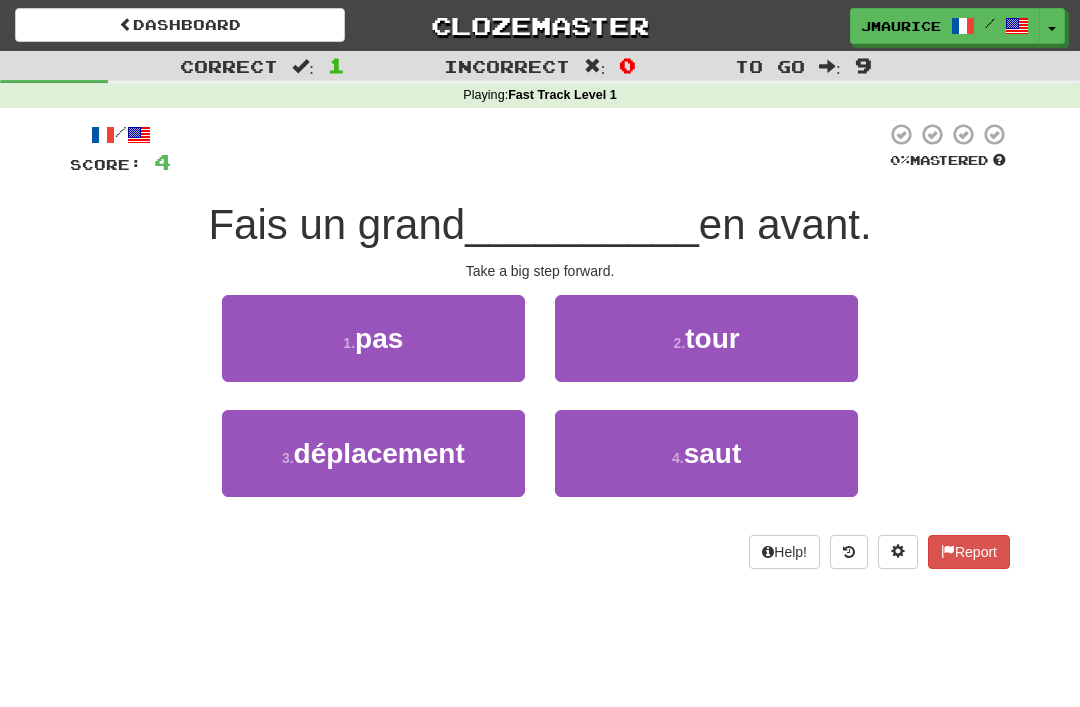 click on "1 .  pas" at bounding box center [373, 338] 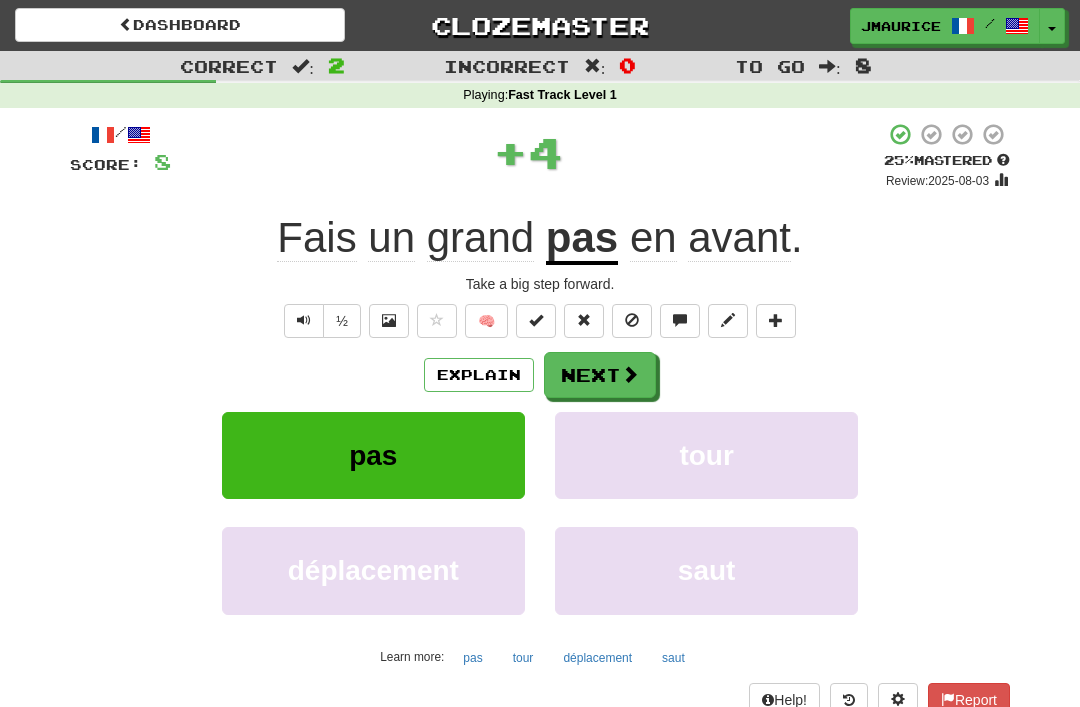 click on "Next" at bounding box center (600, 375) 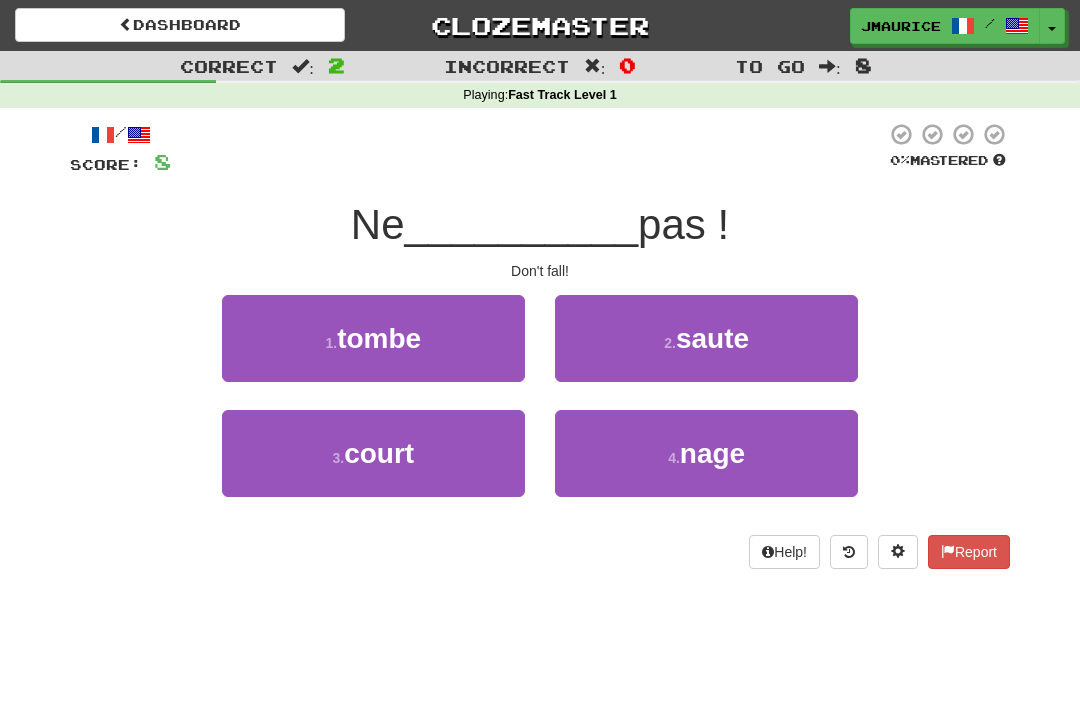 click on "tombe" at bounding box center (379, 338) 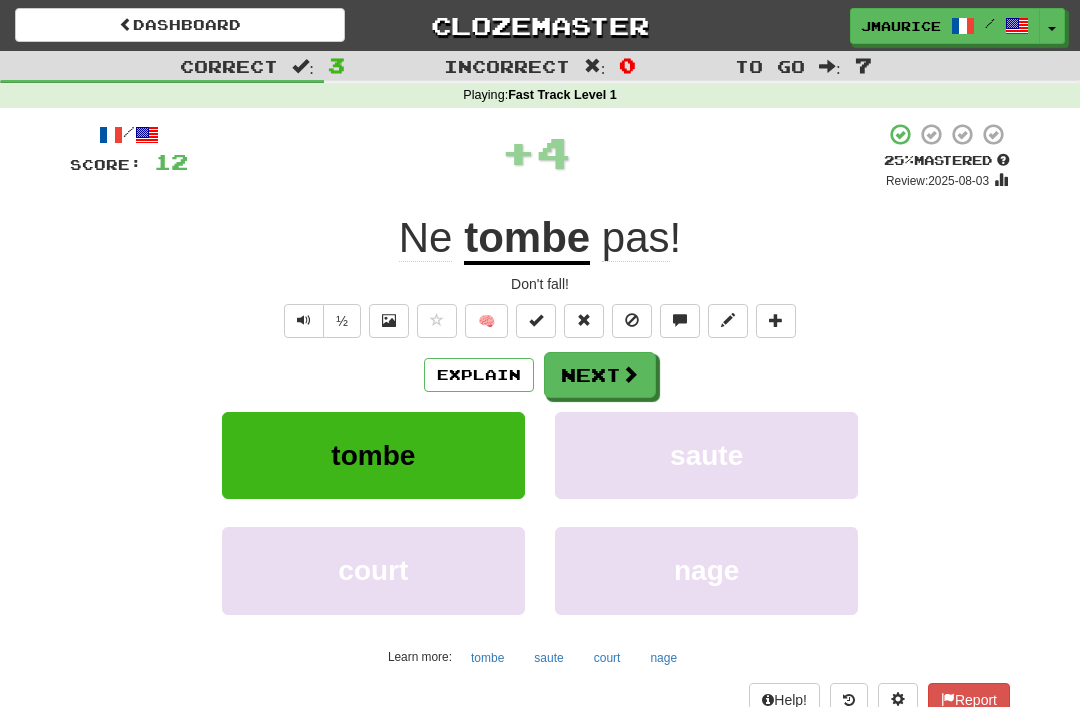 click on "Next" at bounding box center [600, 375] 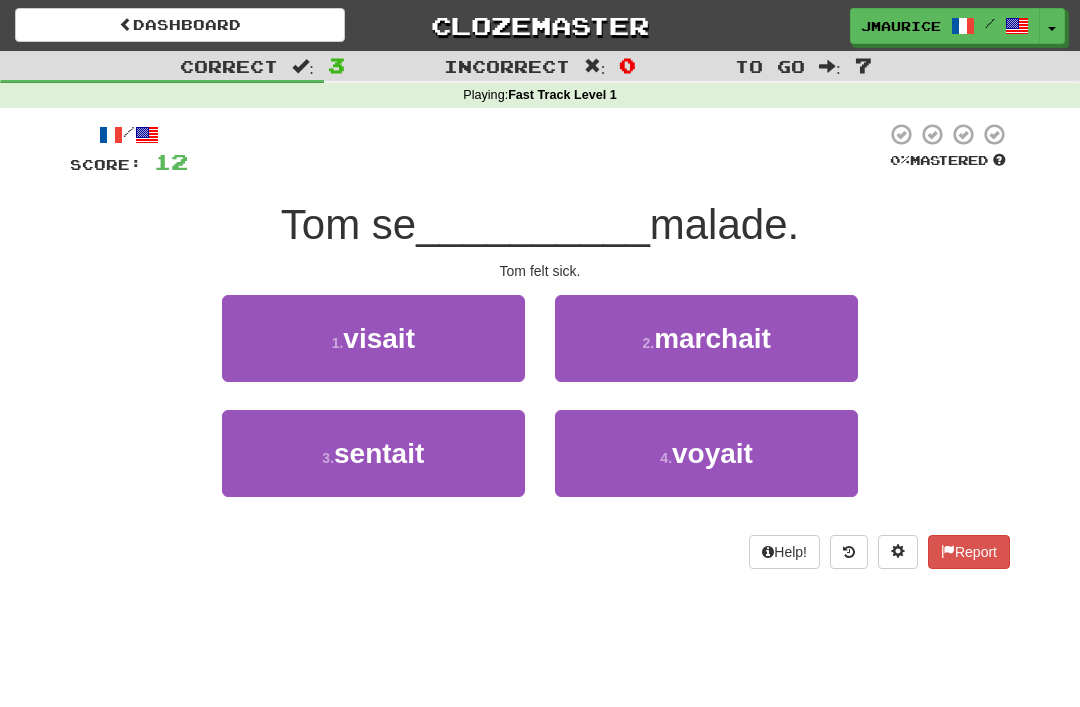 click on "sentait" at bounding box center [379, 453] 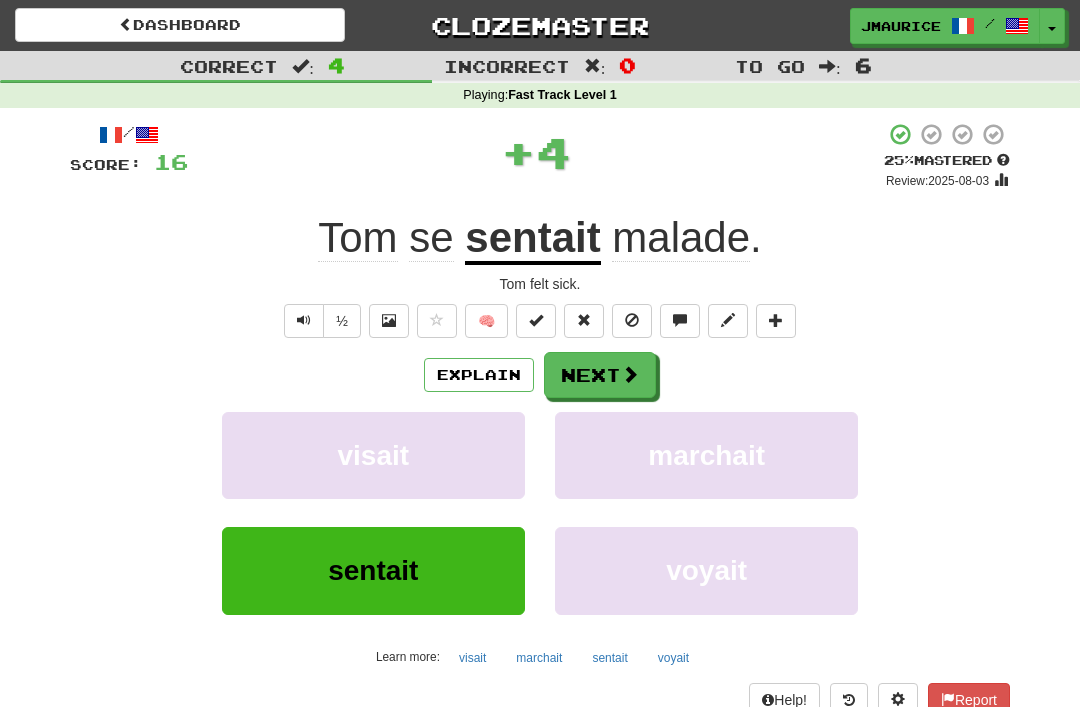 click on "Next" at bounding box center (600, 375) 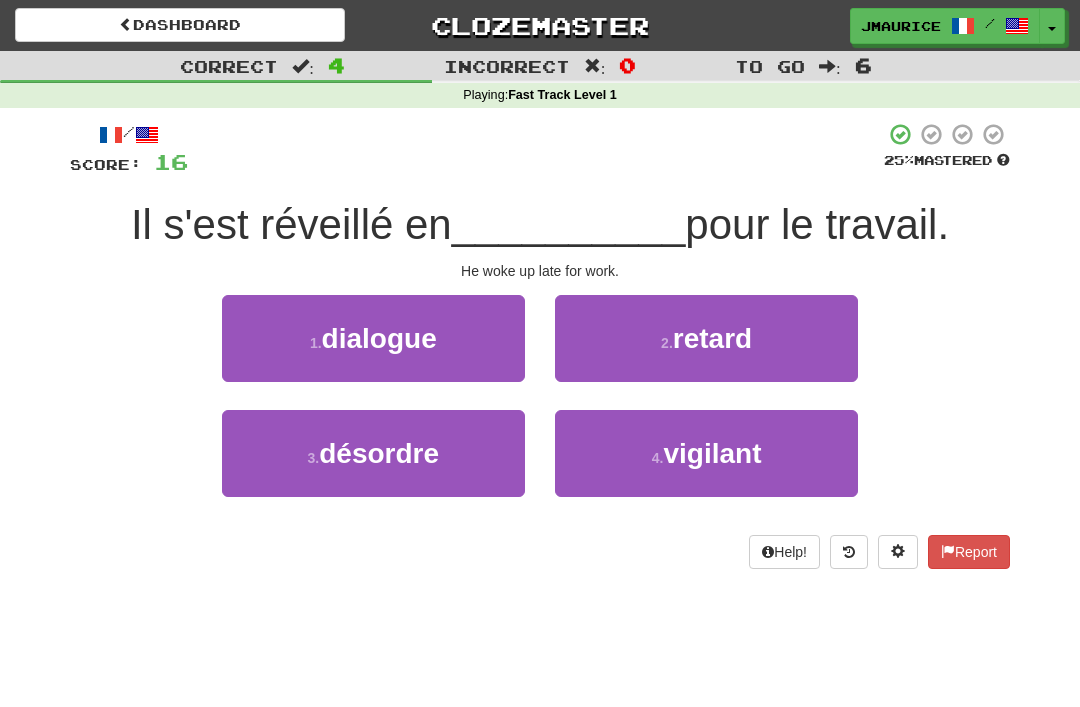 click on "2 .  retard" at bounding box center (706, 338) 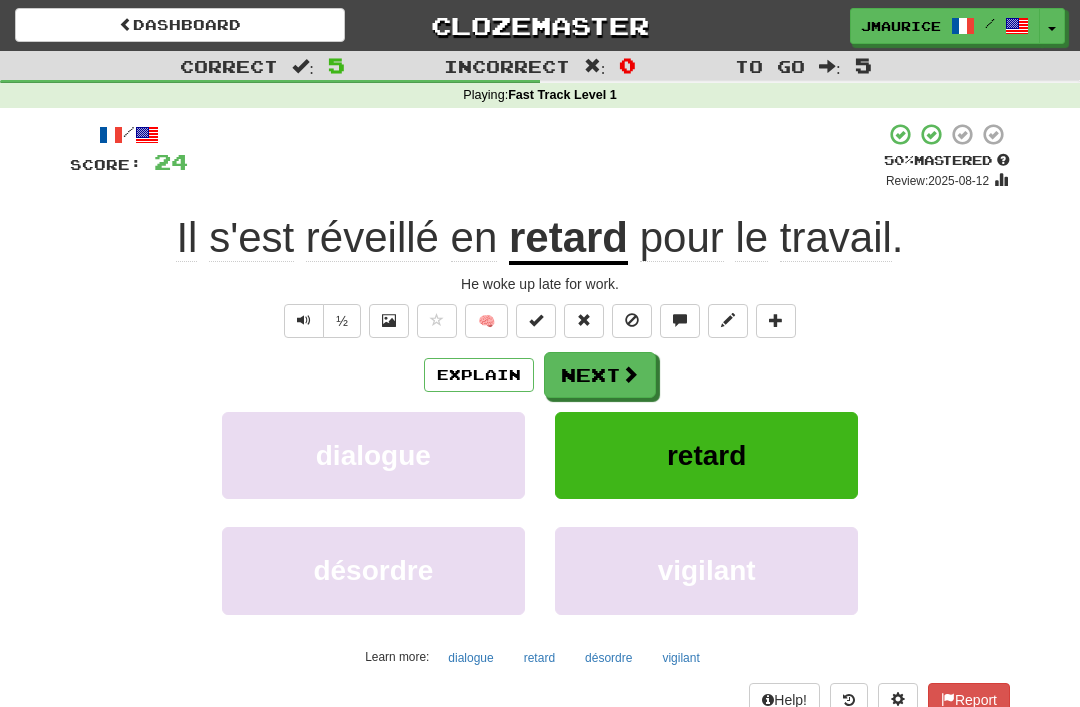 click on "Next" at bounding box center [600, 375] 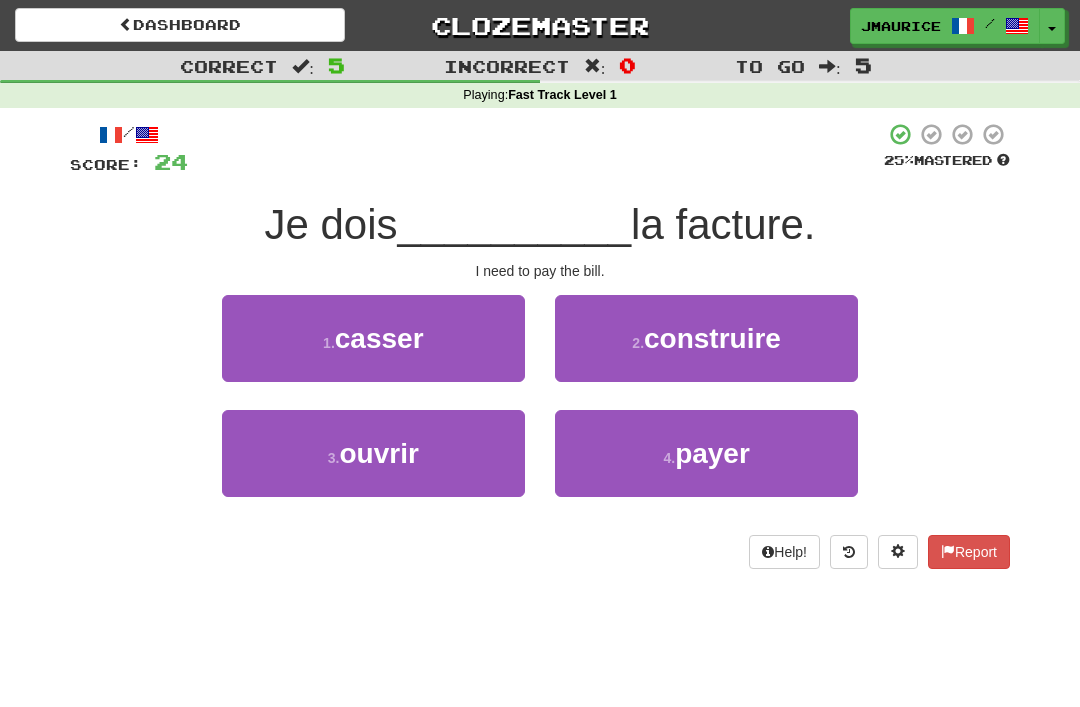 click on "4 .  payer" at bounding box center (706, 453) 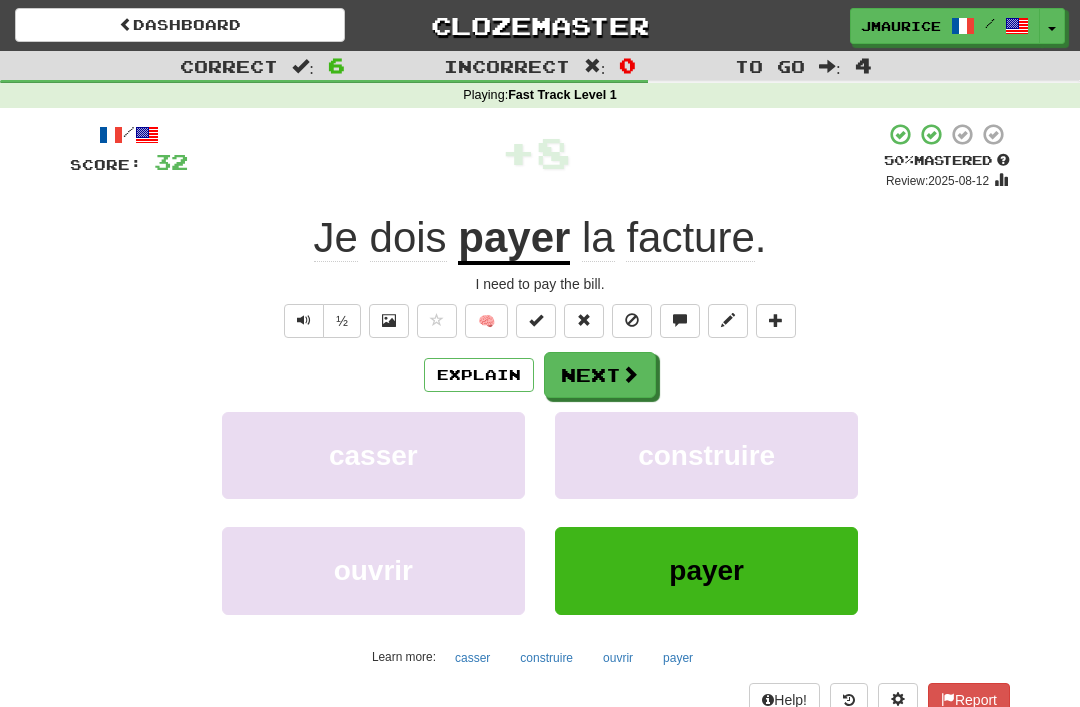 click on "Next" at bounding box center (600, 375) 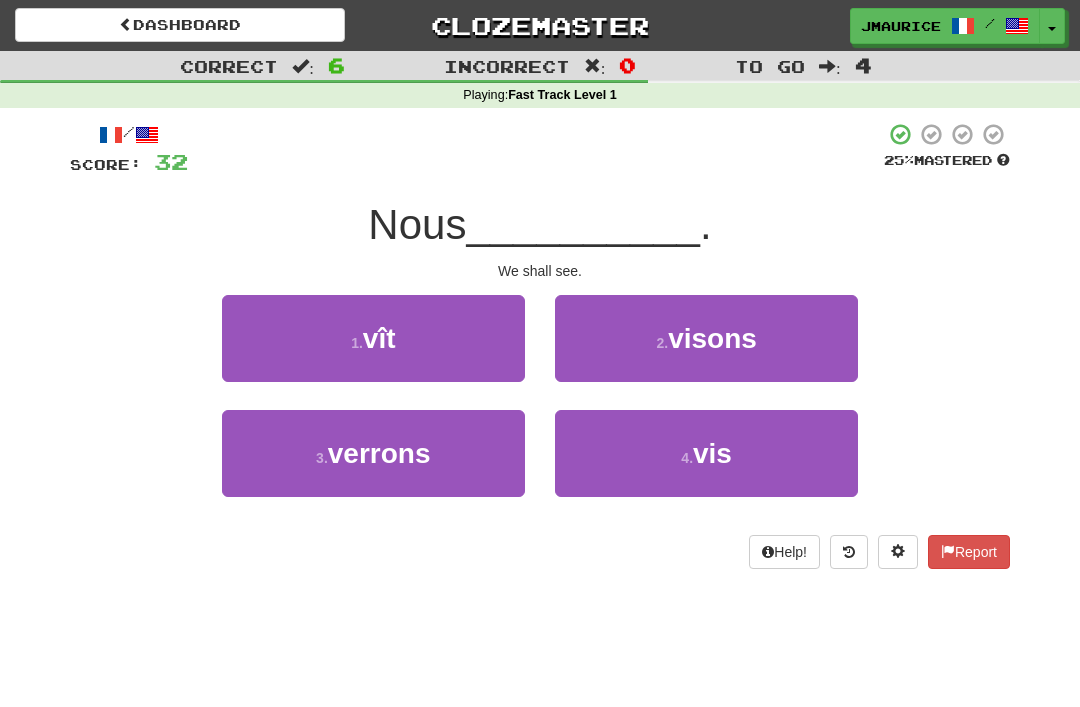 click on "3 .  verrons" at bounding box center [373, 453] 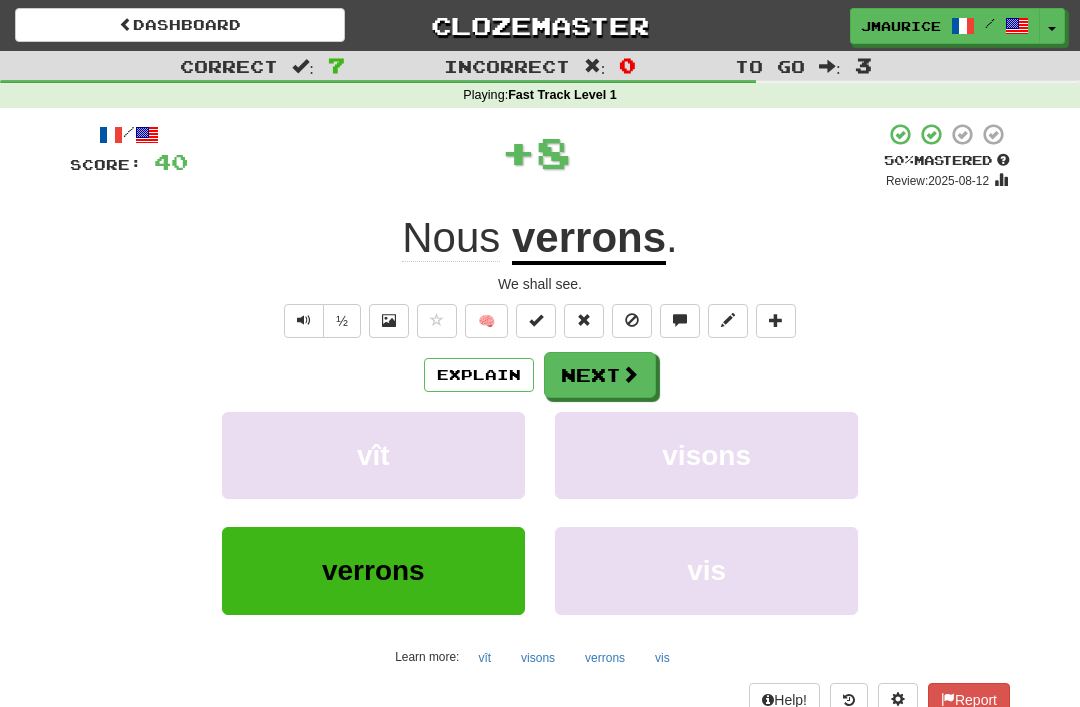 click on "Next" at bounding box center (600, 375) 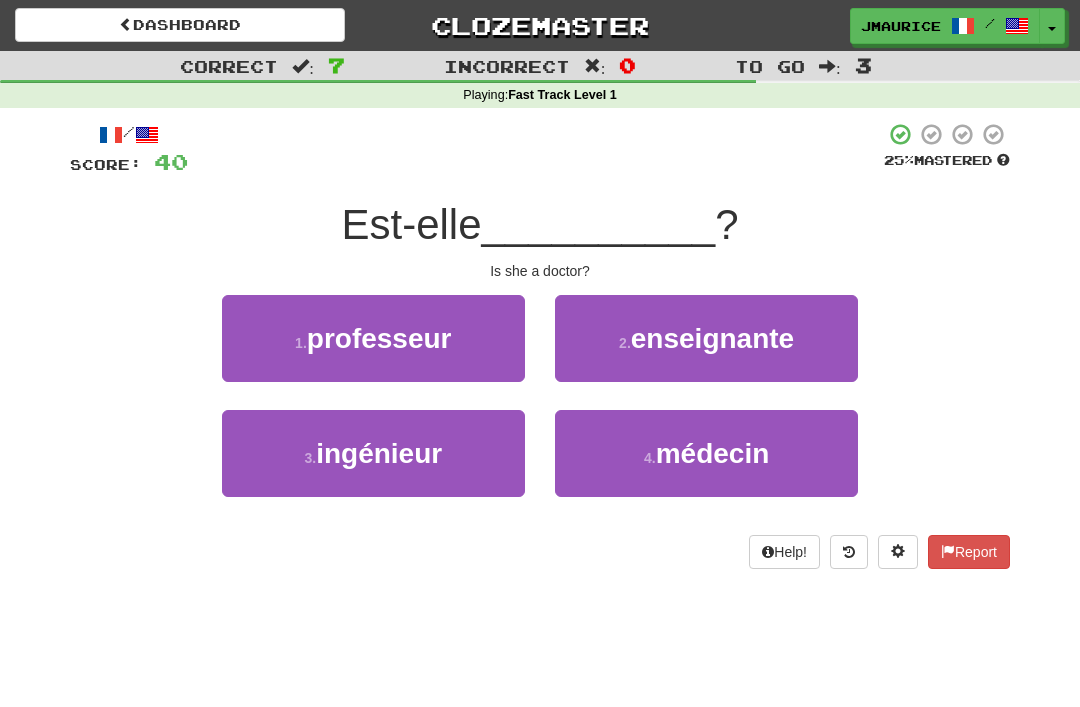 click on "4 .  médecin" at bounding box center (706, 453) 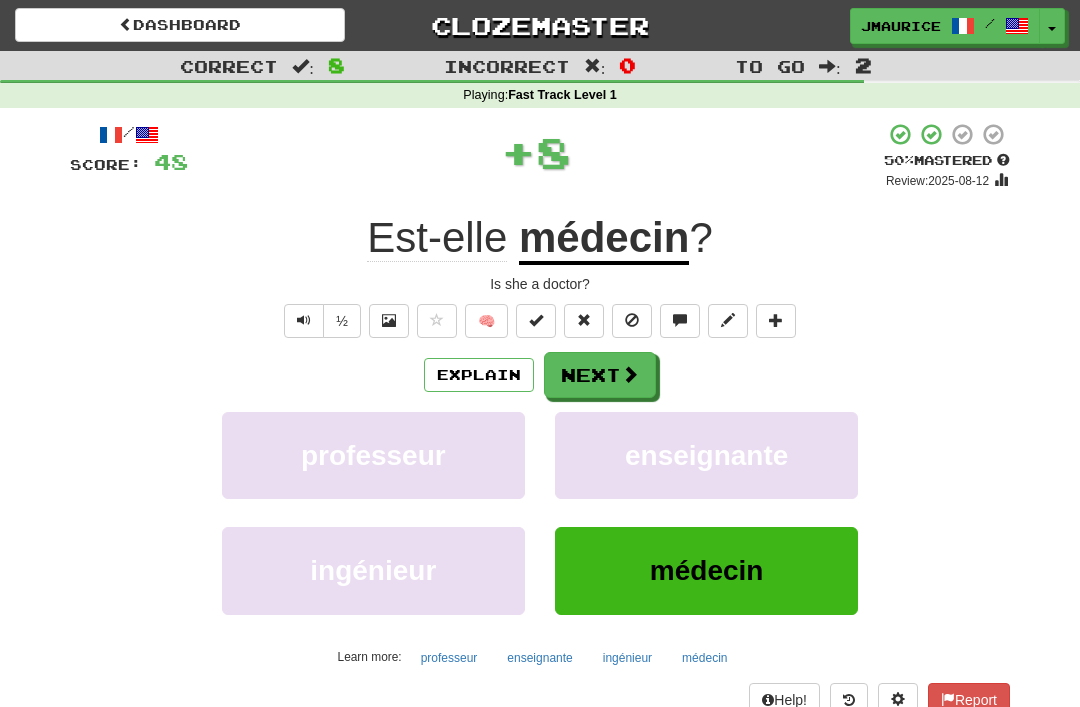 click on "Next" at bounding box center [600, 375] 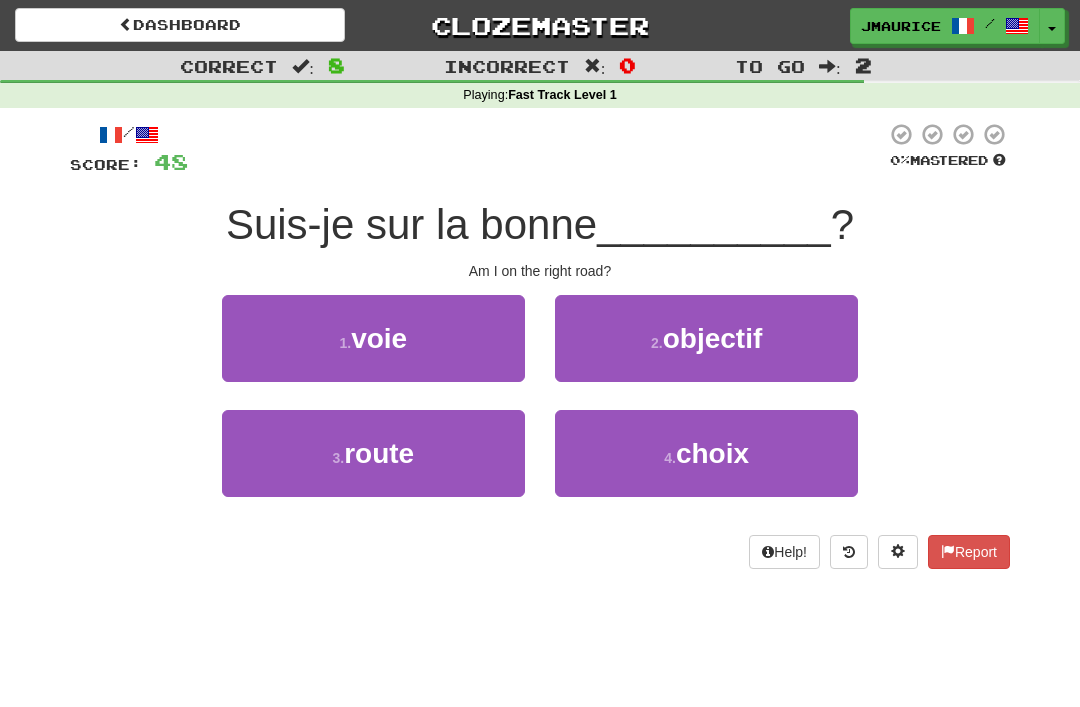 click on "3 .  route" at bounding box center (373, 453) 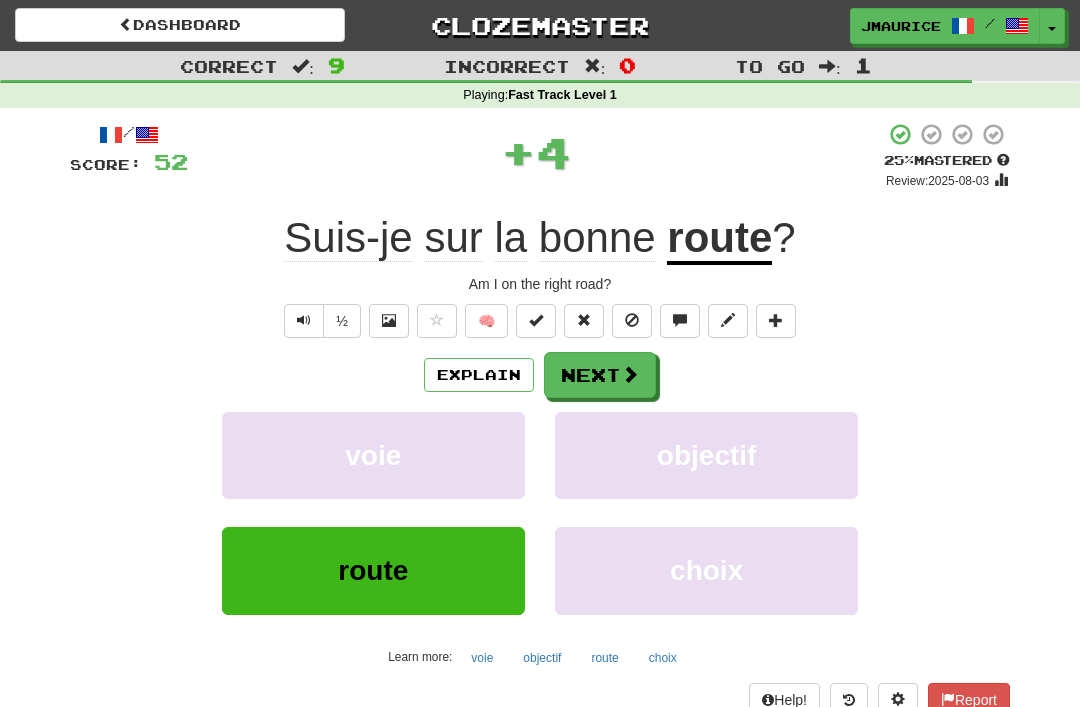 click on "Next" at bounding box center (600, 375) 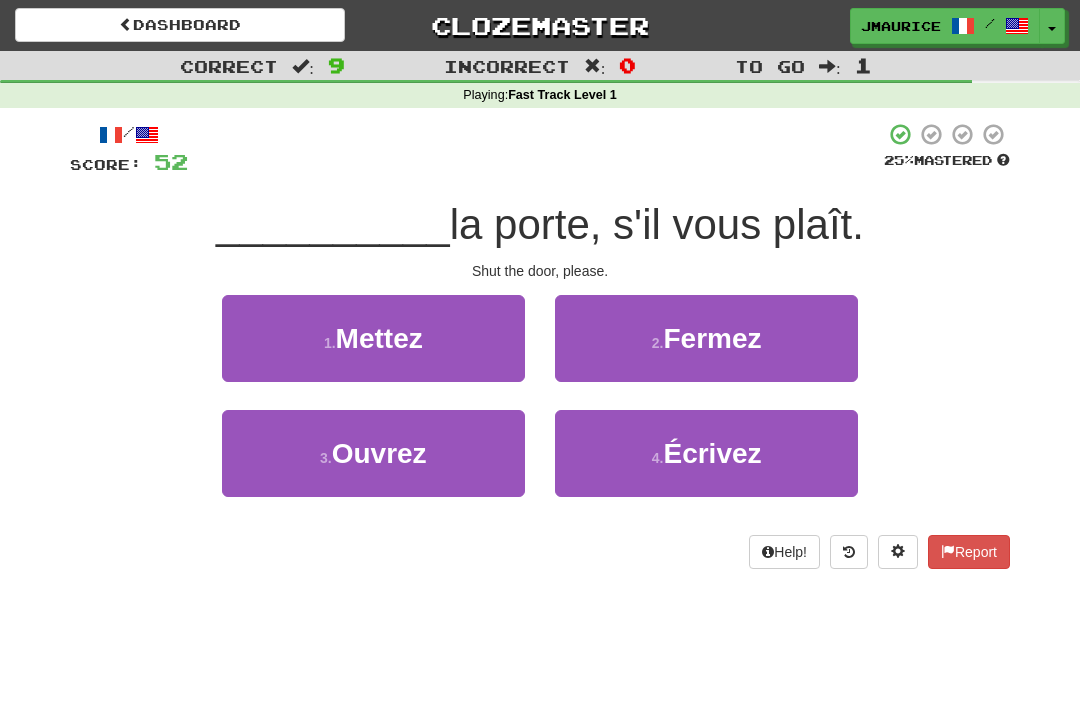 click on "2 .  Fermez" at bounding box center (706, 338) 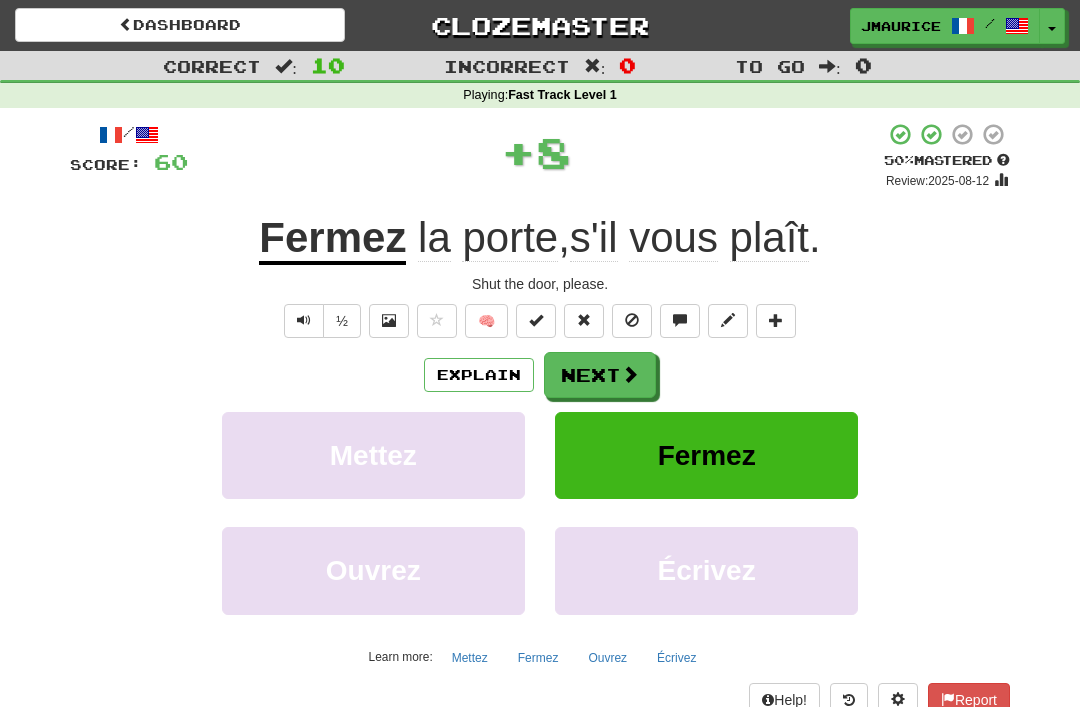 click on "Next" at bounding box center (600, 375) 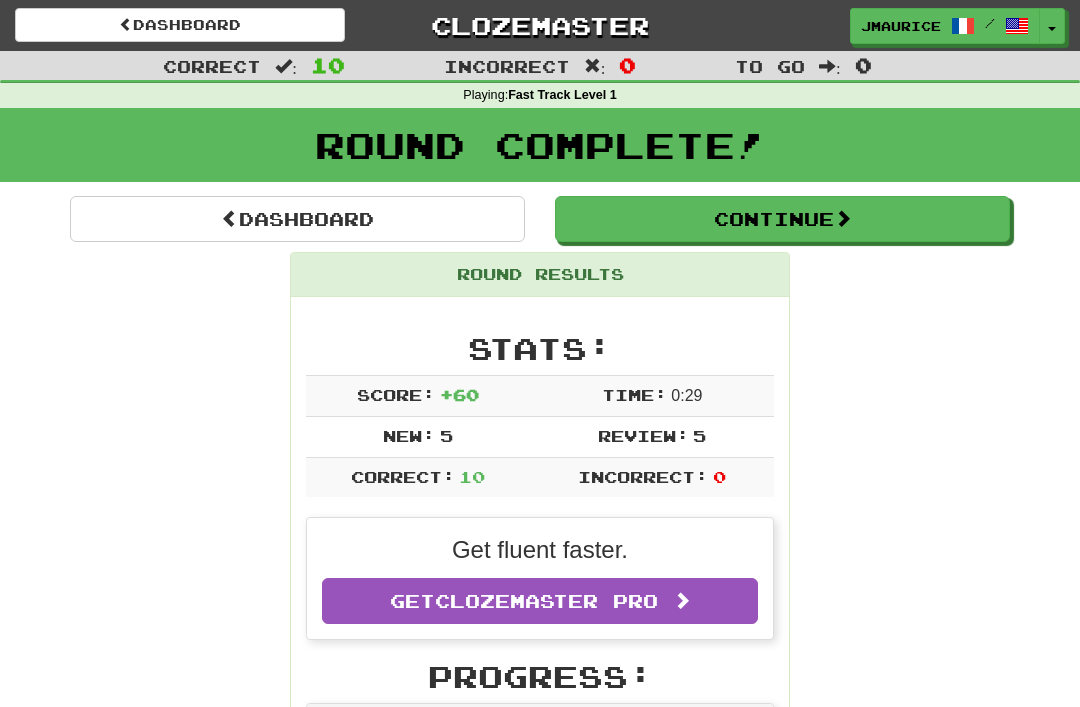 click on "Dashboard" at bounding box center (297, 219) 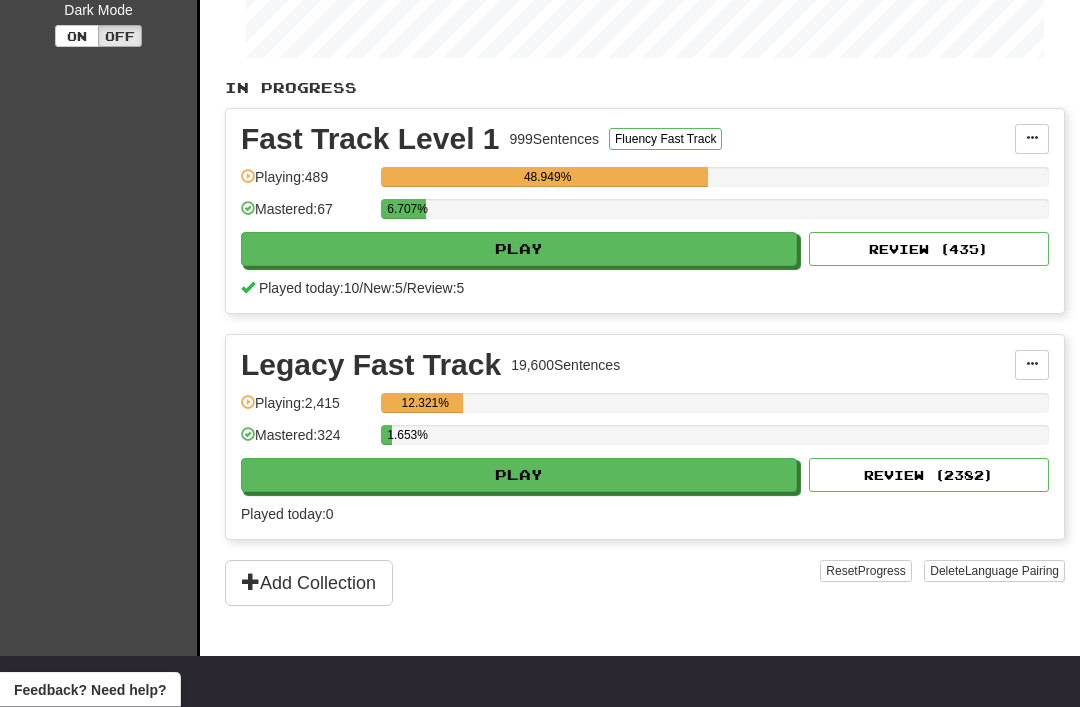scroll, scrollTop: 388, scrollLeft: 0, axis: vertical 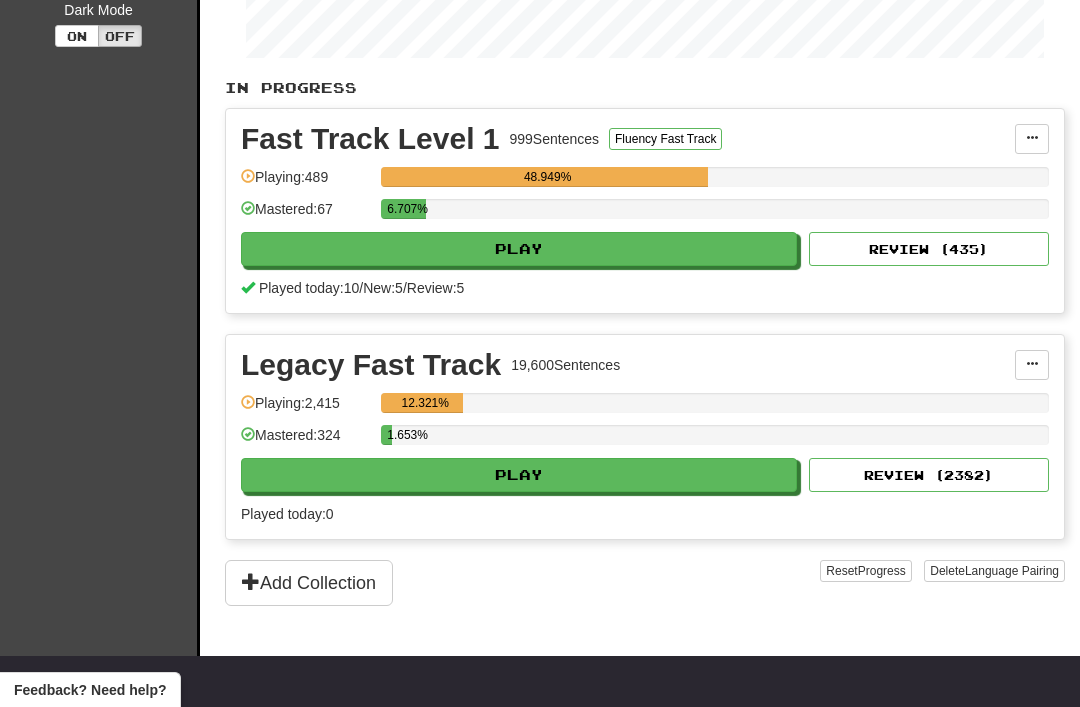 click on "Play" at bounding box center (519, 475) 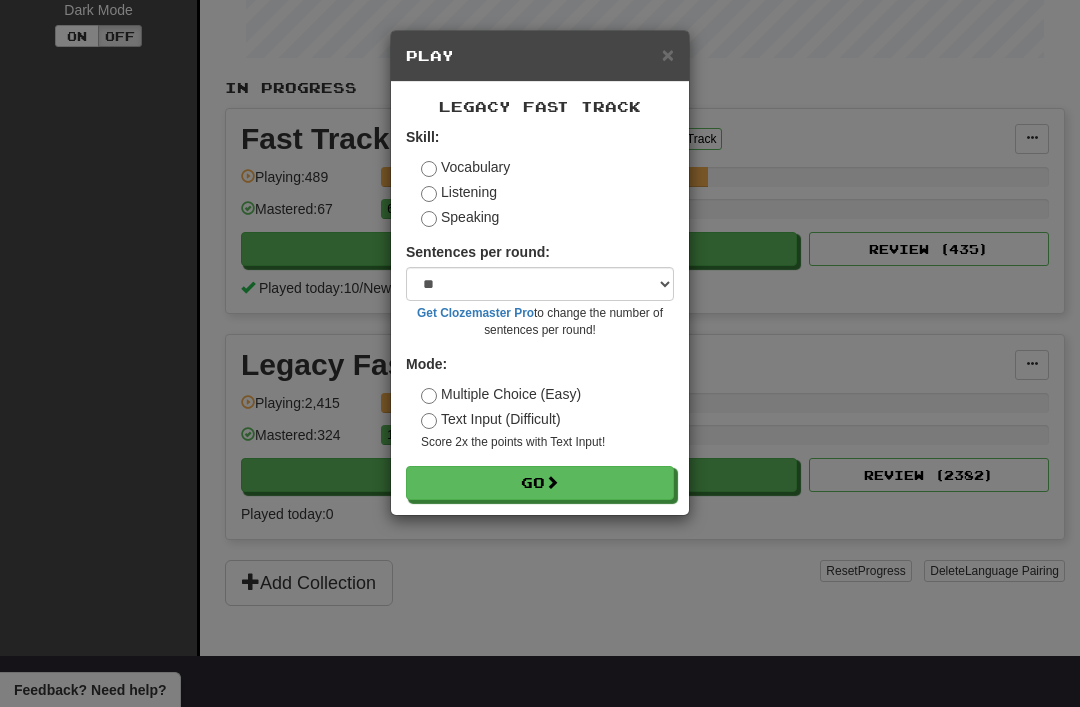 click on "Go" at bounding box center [540, 483] 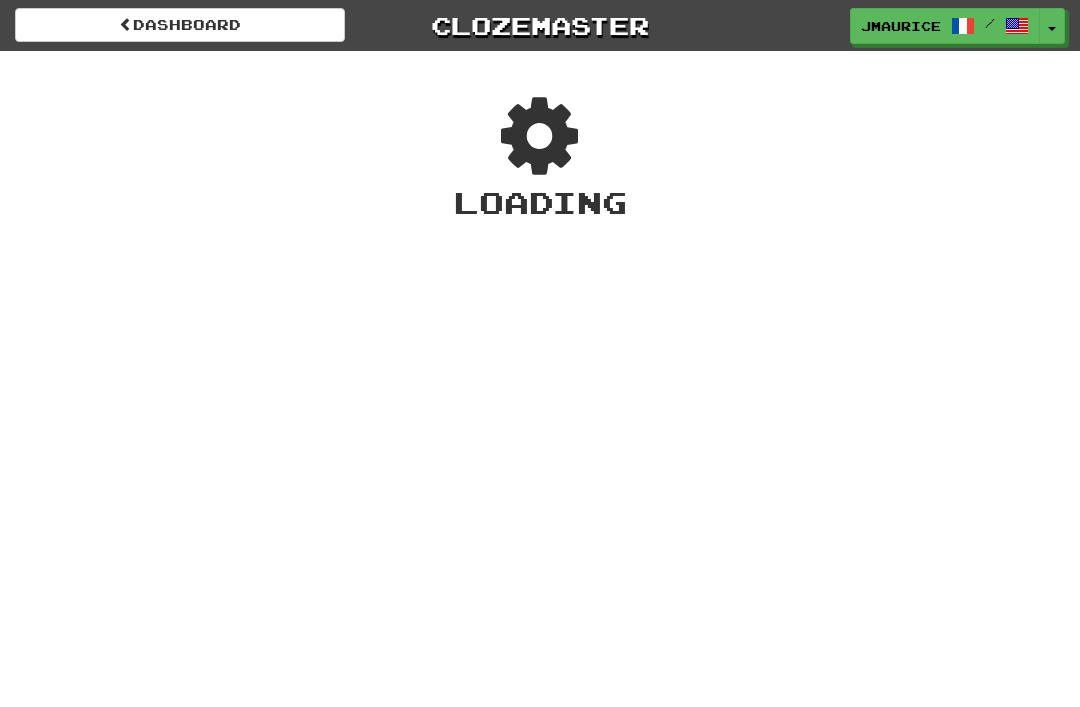 scroll, scrollTop: 0, scrollLeft: 0, axis: both 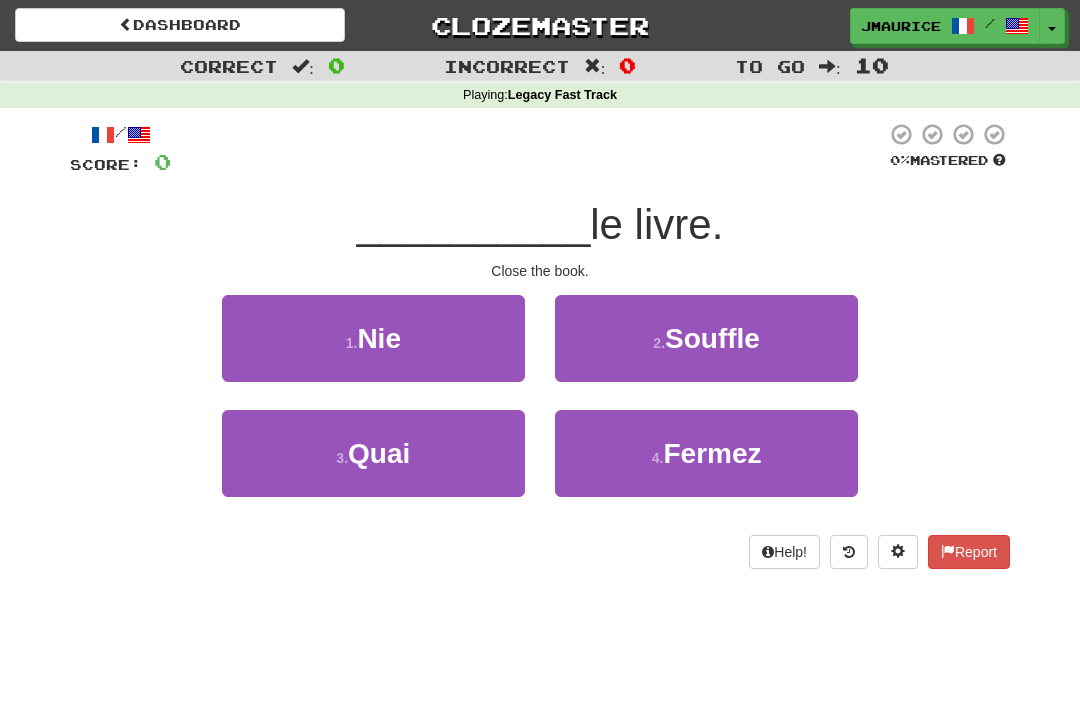 click on "4 .  Fermez" at bounding box center (706, 453) 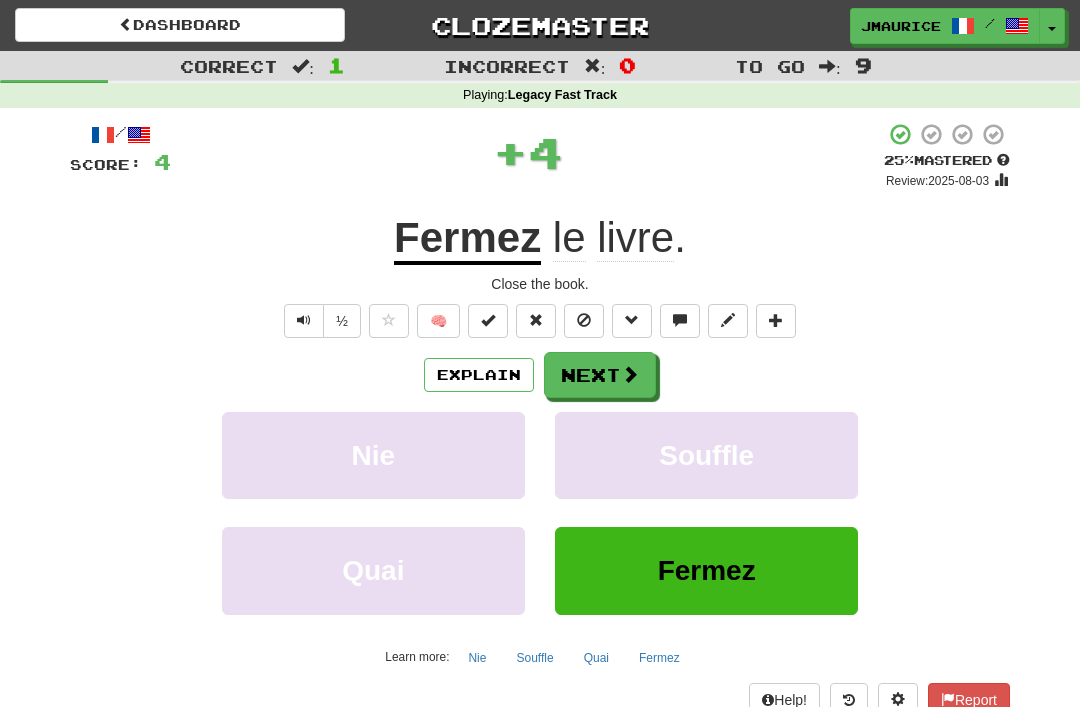 click on "Next" at bounding box center (600, 375) 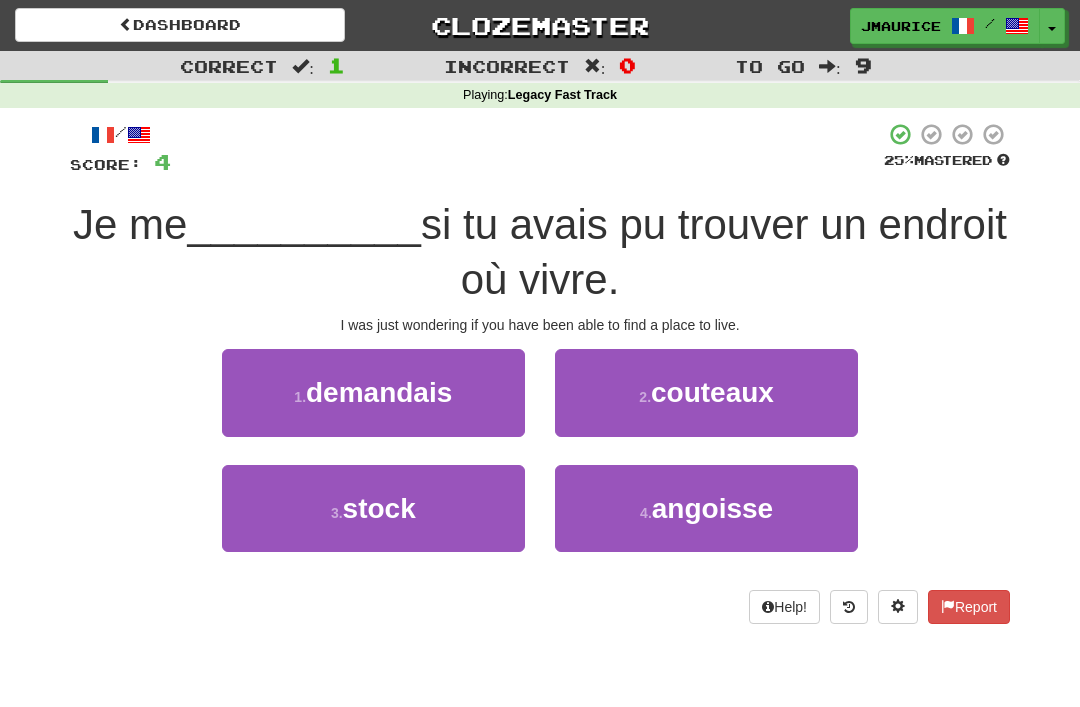 click on "demandais" at bounding box center [379, 392] 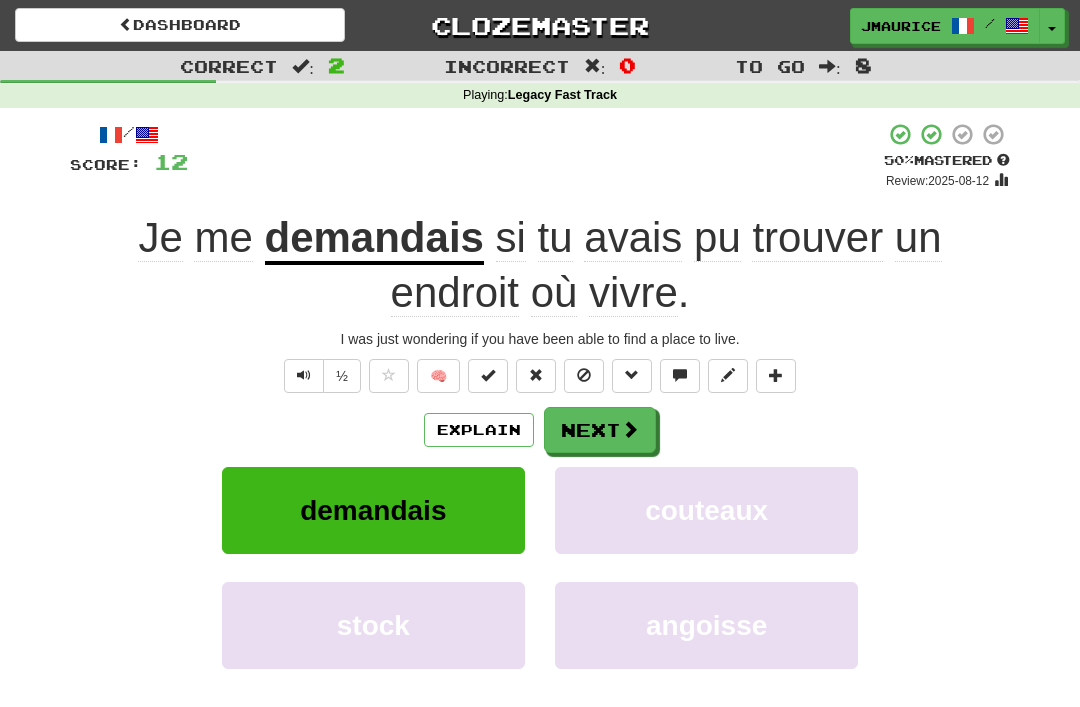 click on "Next" at bounding box center (600, 430) 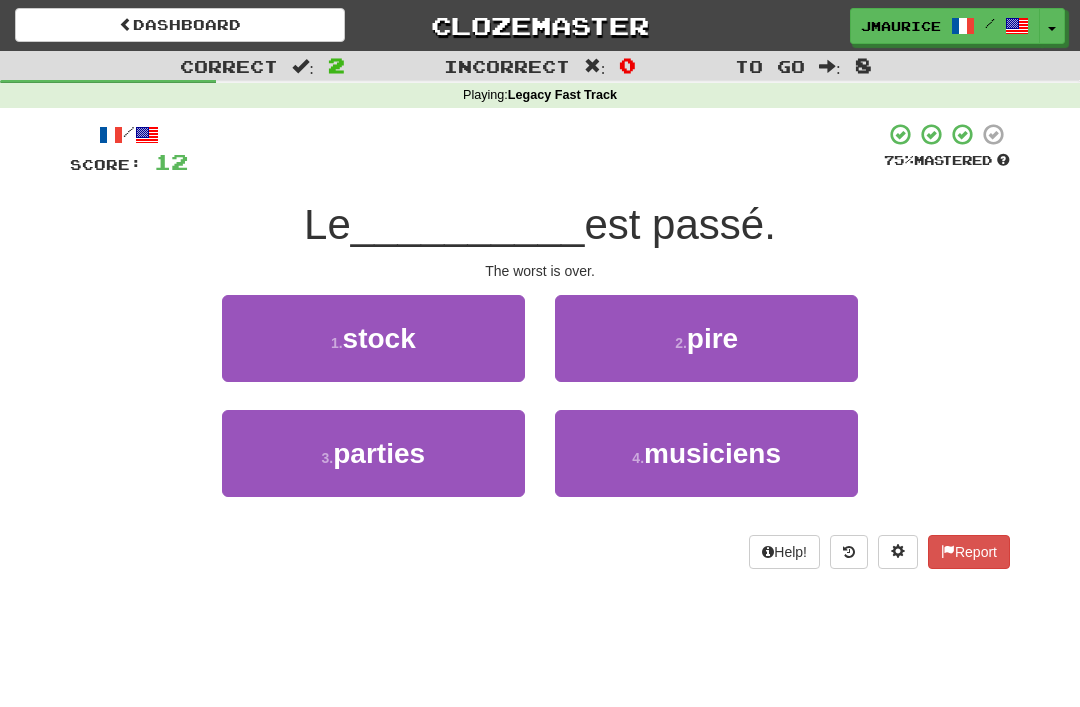 click on "1 .  stock" at bounding box center [373, 338] 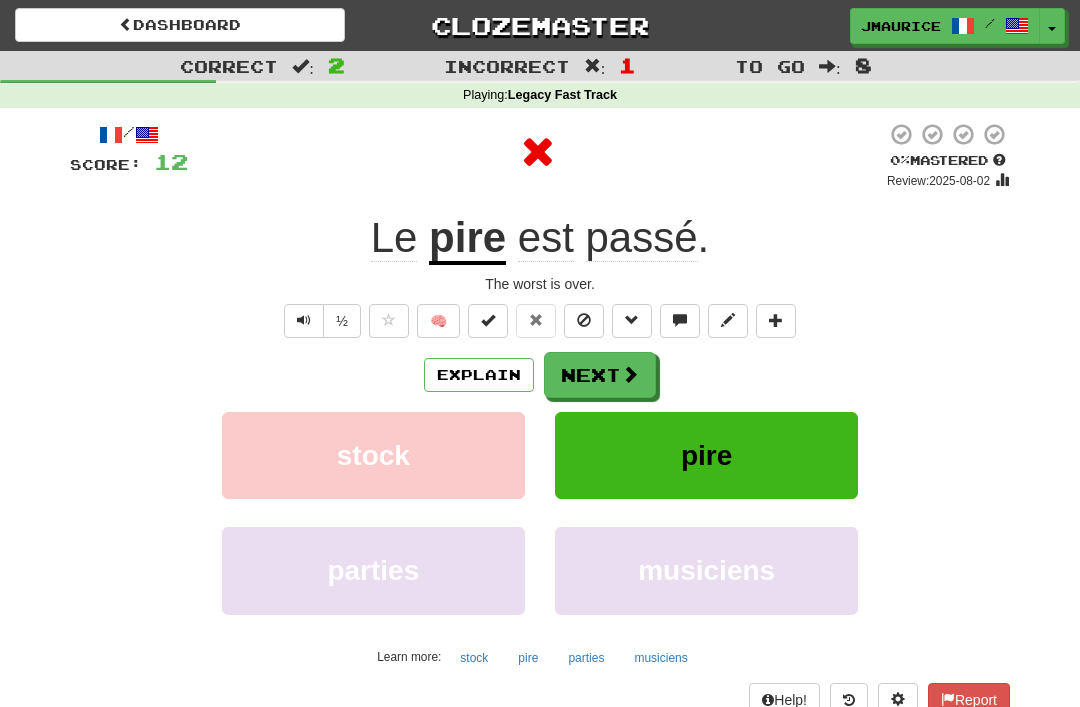 click on "Next" at bounding box center (600, 375) 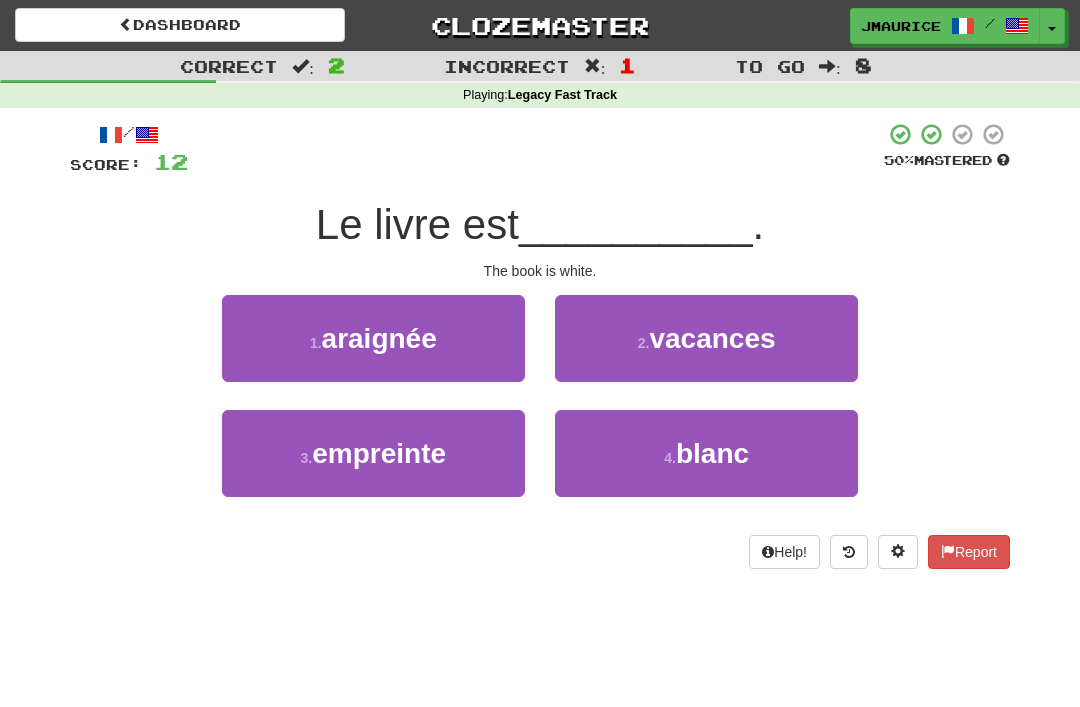 click on "4 .  blanc" at bounding box center (706, 453) 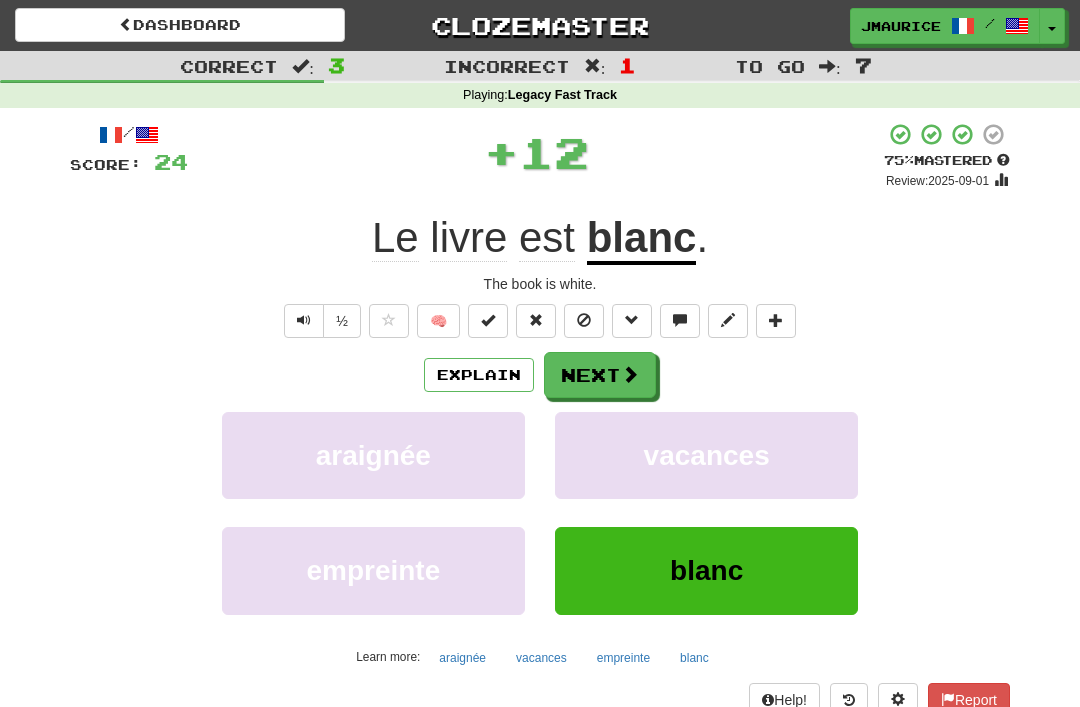 click on "Next" at bounding box center (600, 375) 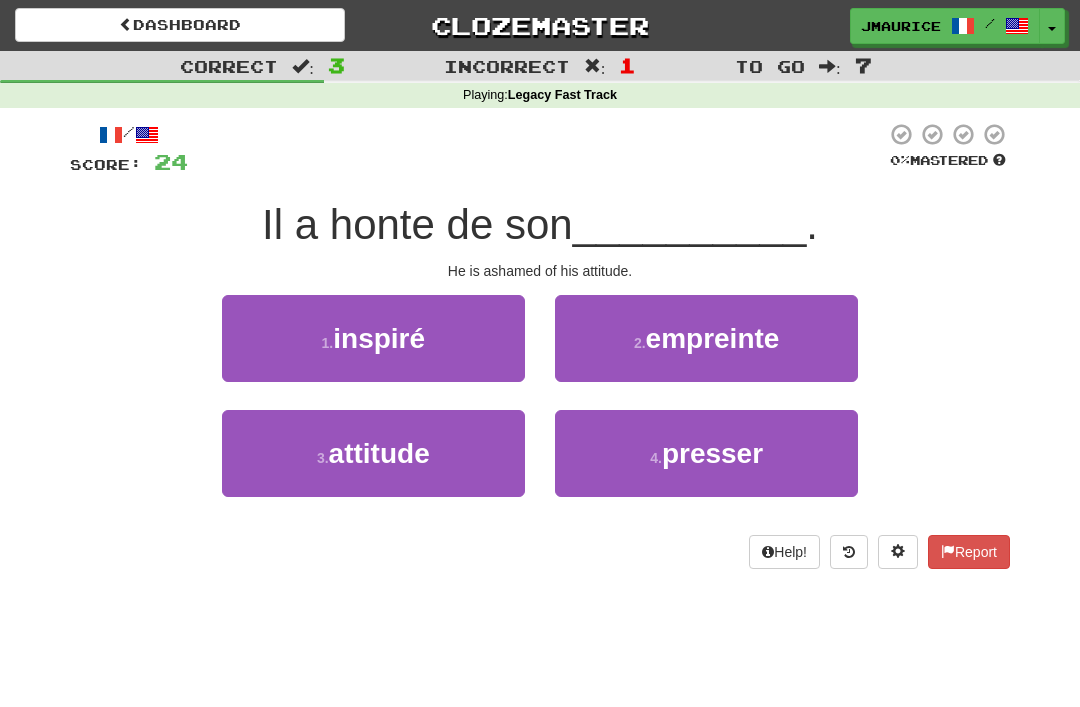 click on "attitude" at bounding box center (379, 453) 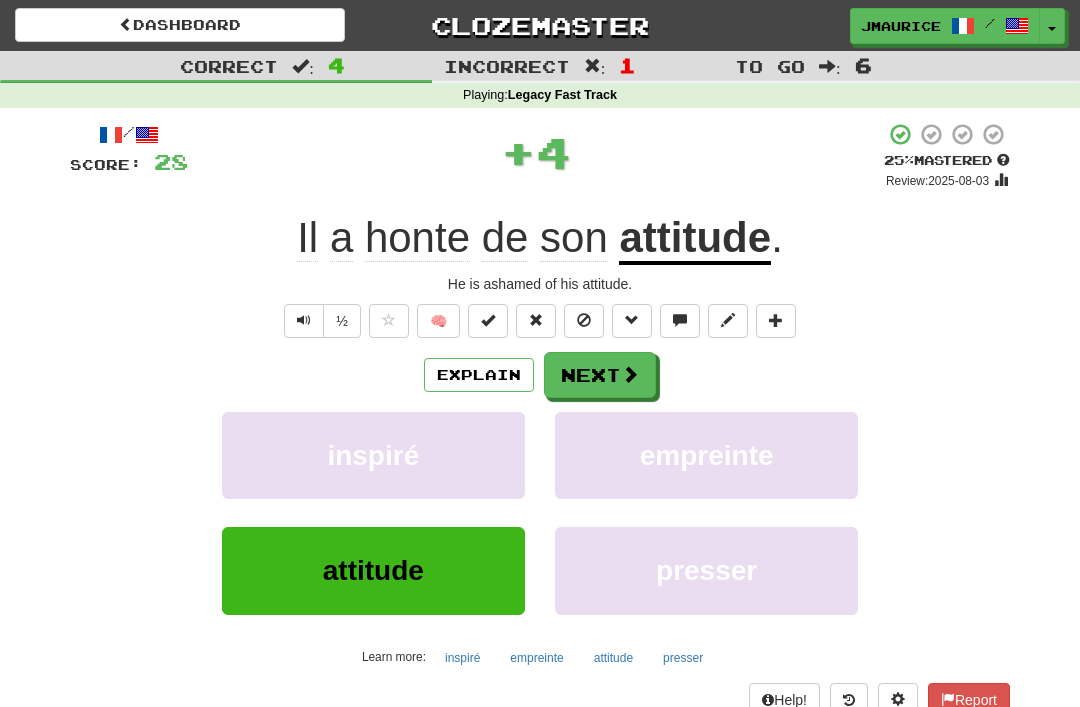 click on "Next" at bounding box center [600, 375] 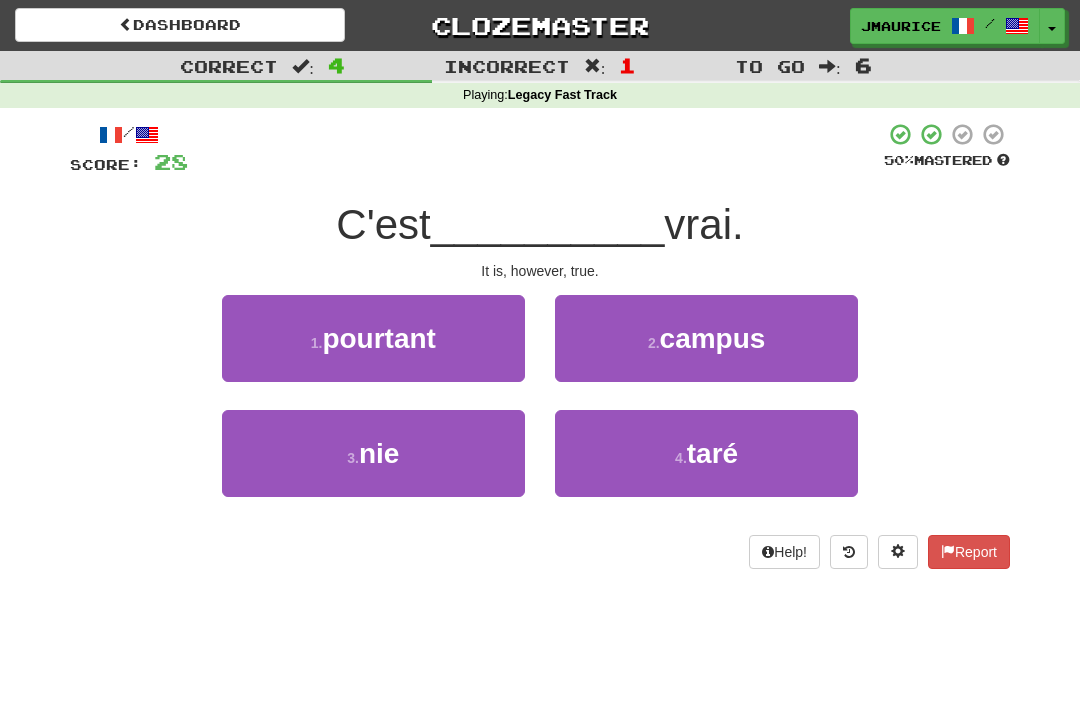 click on "3 .  nie" at bounding box center (373, 453) 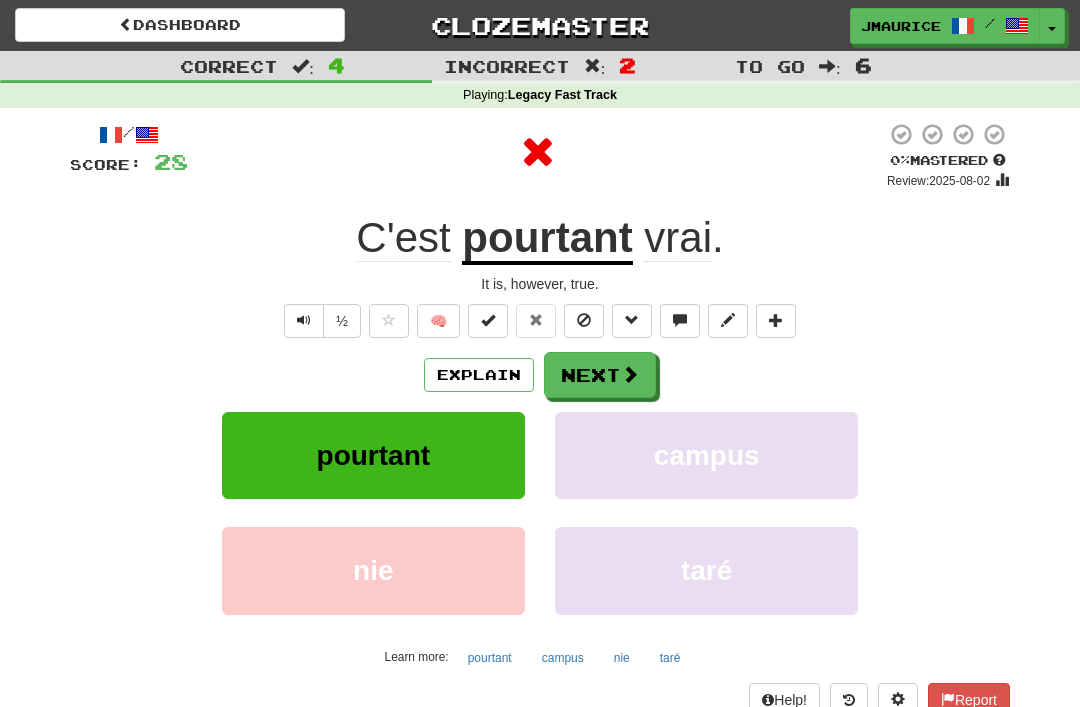 click on "Next" at bounding box center [600, 375] 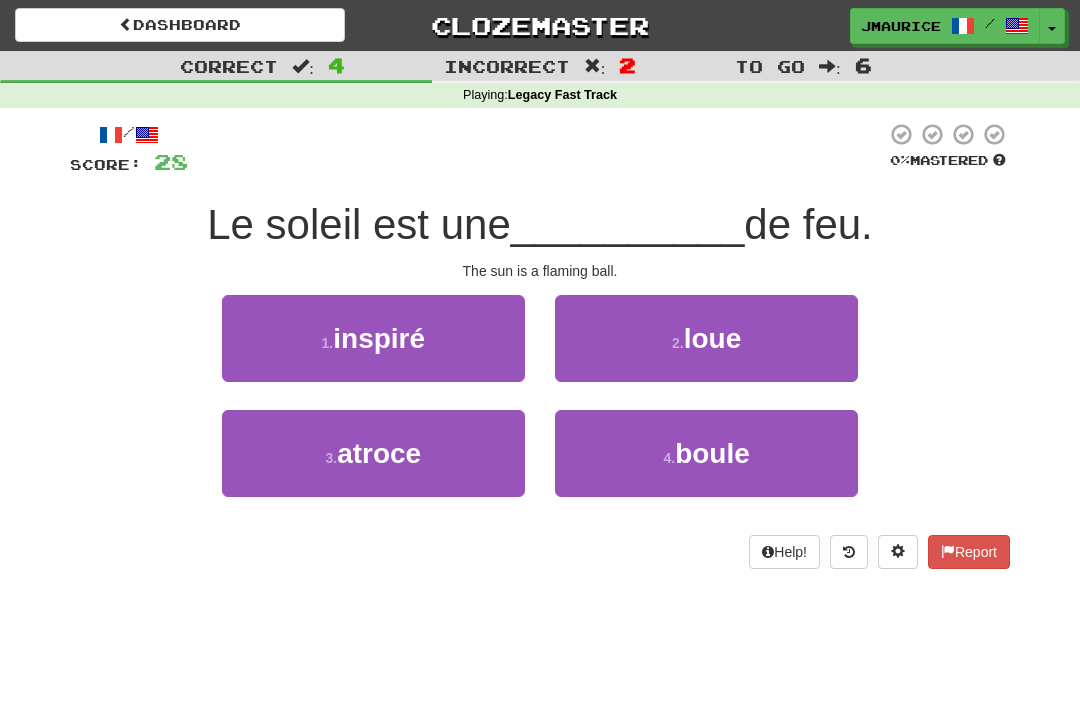click on "4 .  boule" at bounding box center [706, 453] 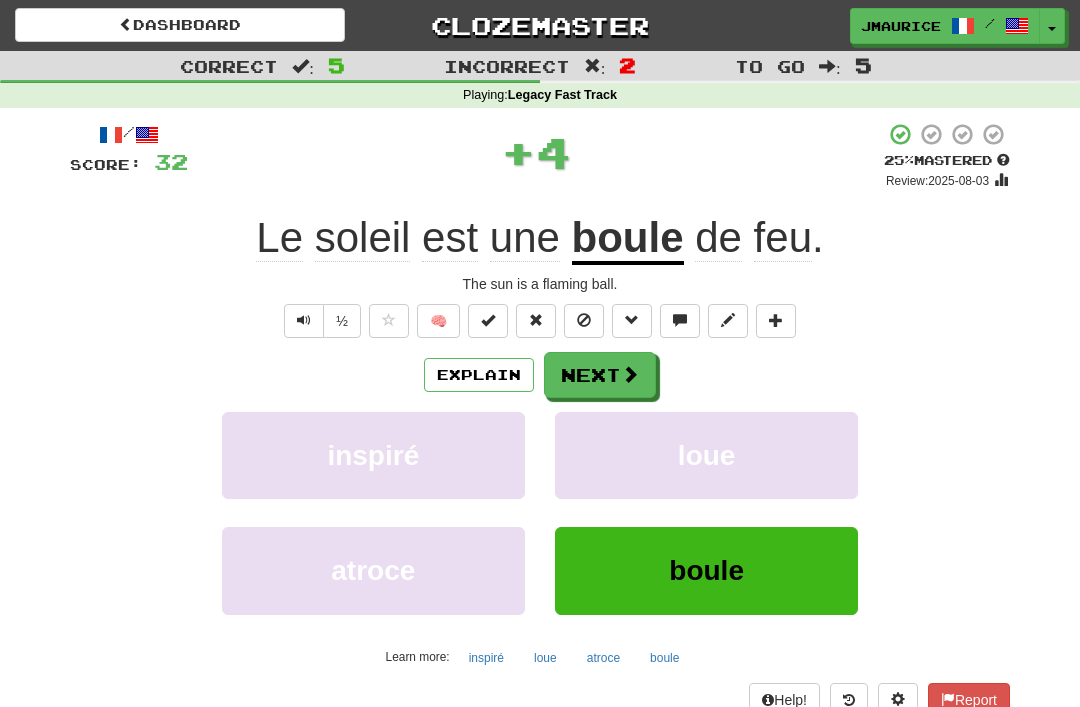 click on "Next" at bounding box center (600, 375) 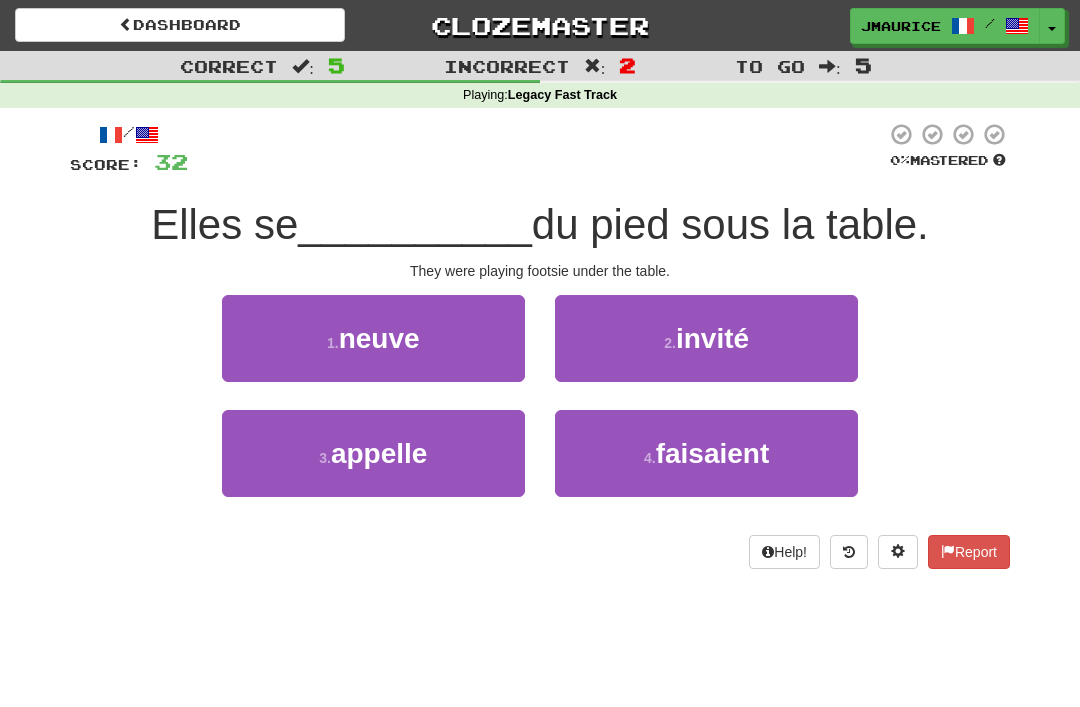 click on "4 ." at bounding box center [650, 458] 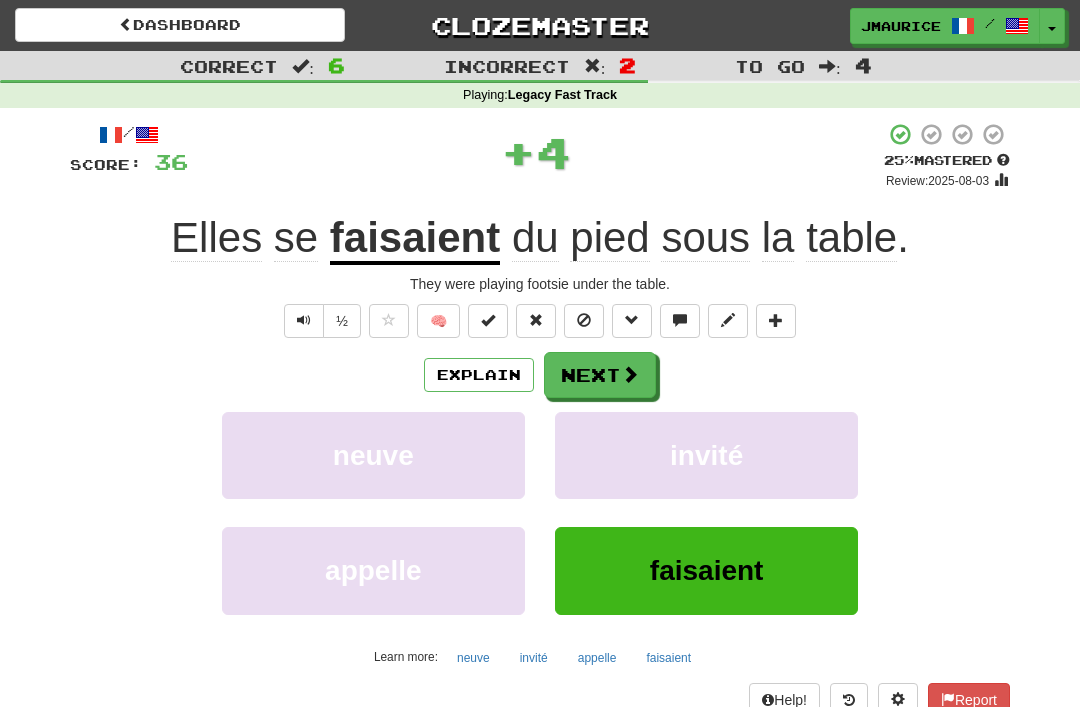 click on "Next" at bounding box center [600, 375] 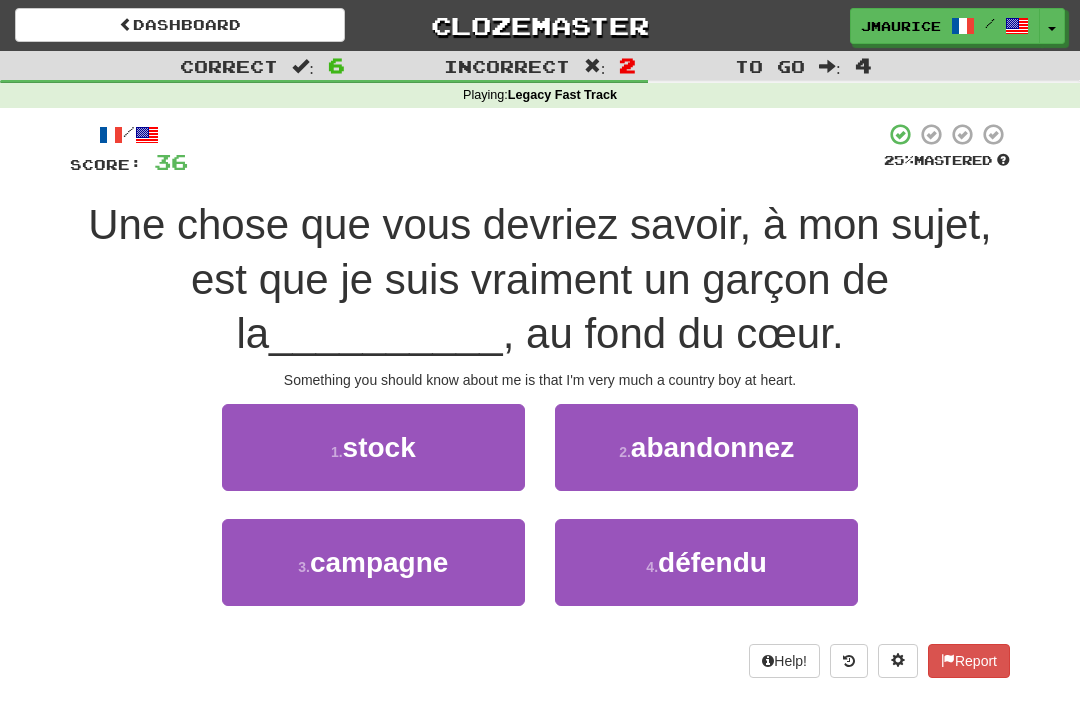 click on "1 .  stock" at bounding box center [373, 447] 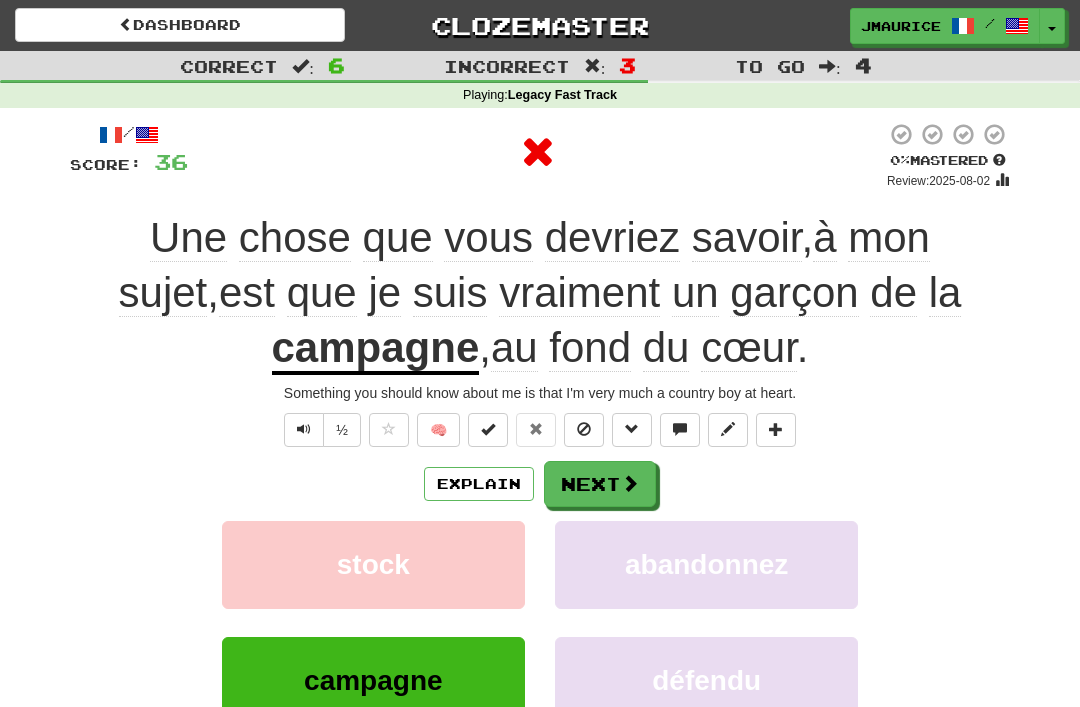 click on "Next" at bounding box center (600, 484) 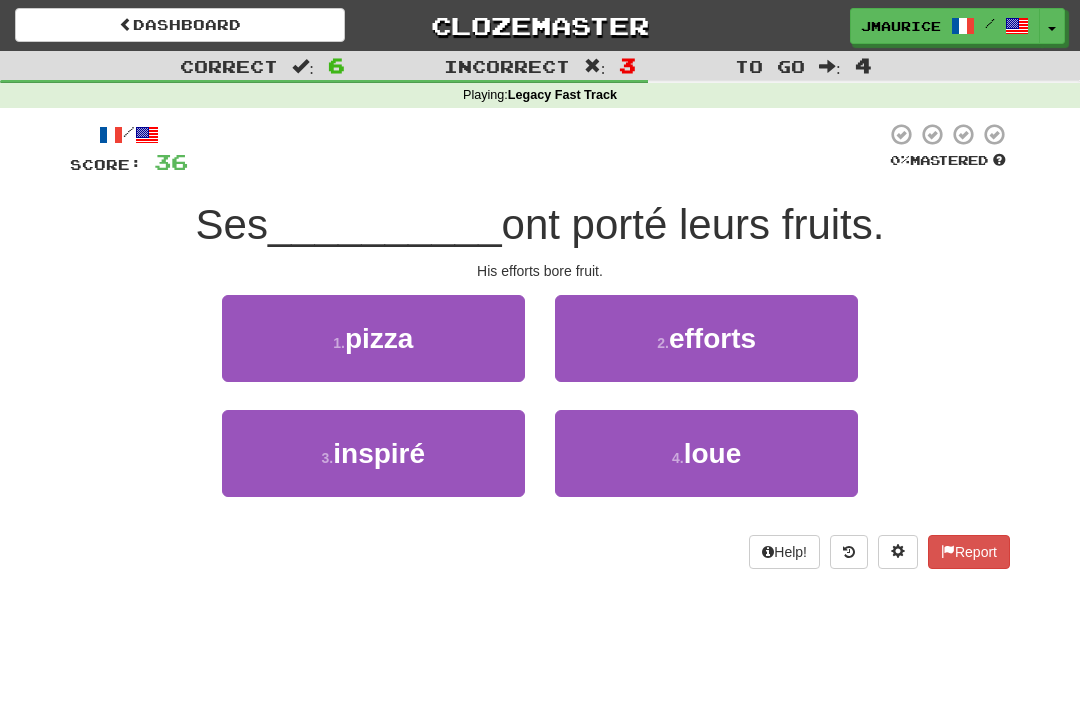 click on "2 .  efforts" at bounding box center (706, 338) 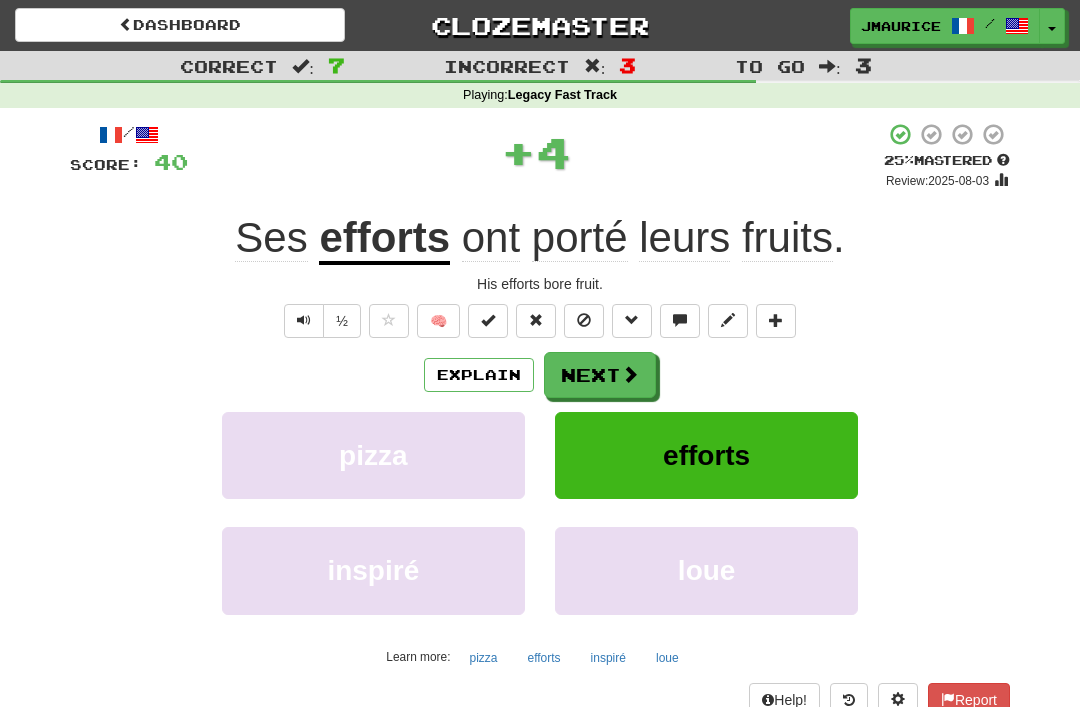 click on "Next" at bounding box center [600, 375] 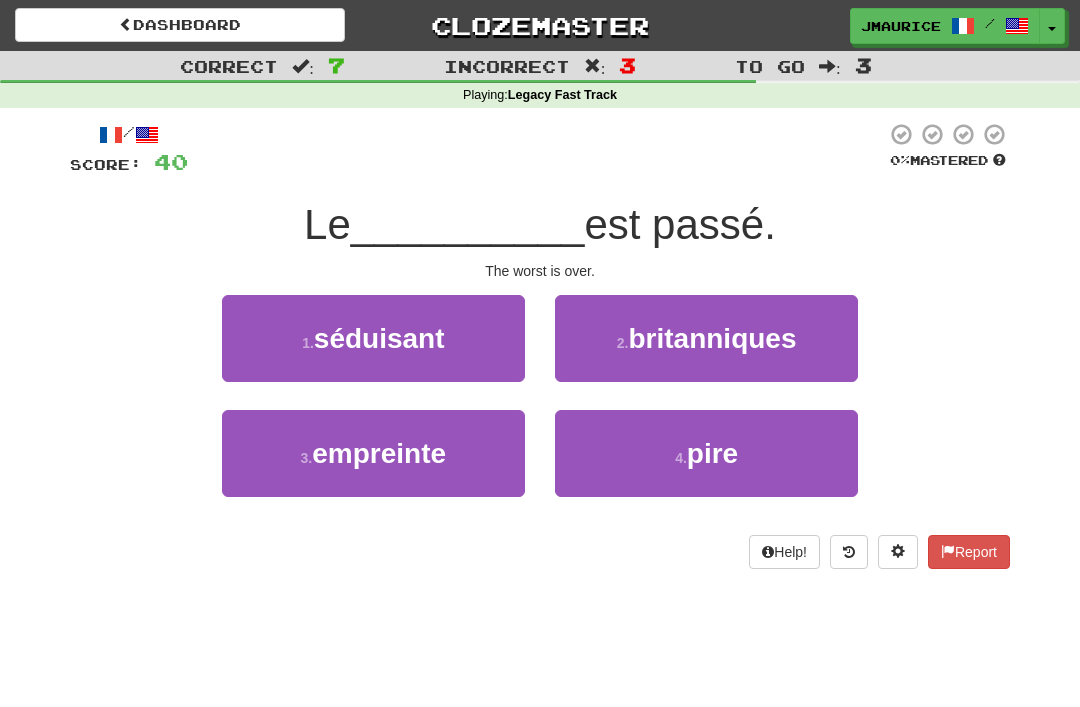 click on "4 .  pire" at bounding box center (706, 453) 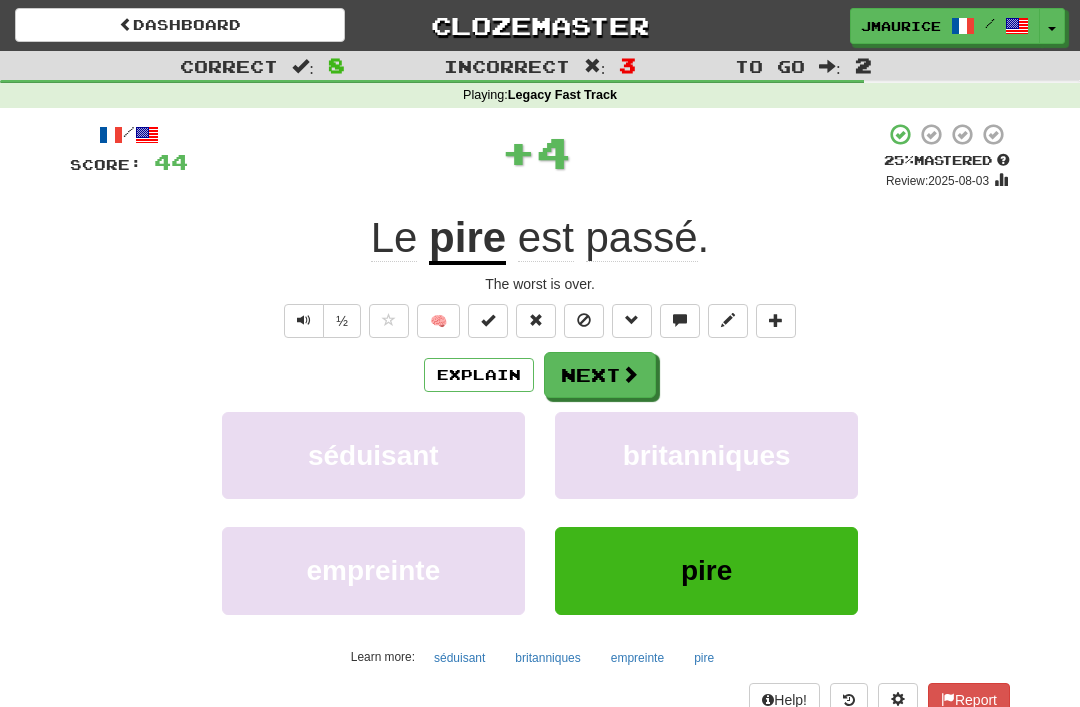 click on "Next" at bounding box center (600, 375) 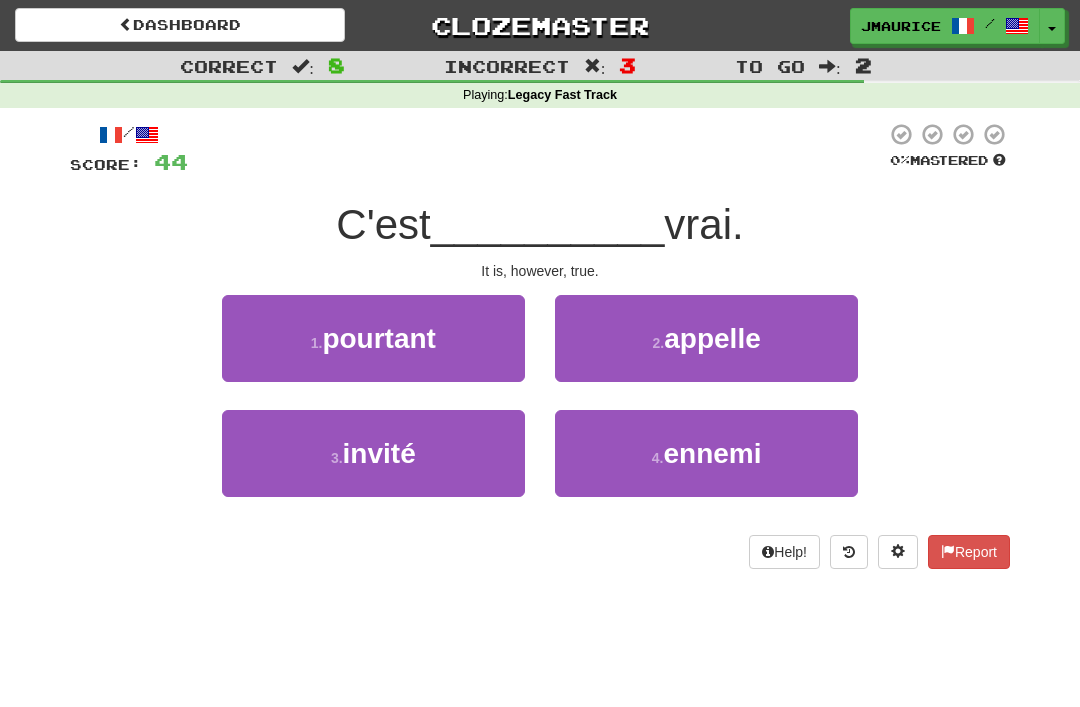 click on "pourtant" at bounding box center (379, 338) 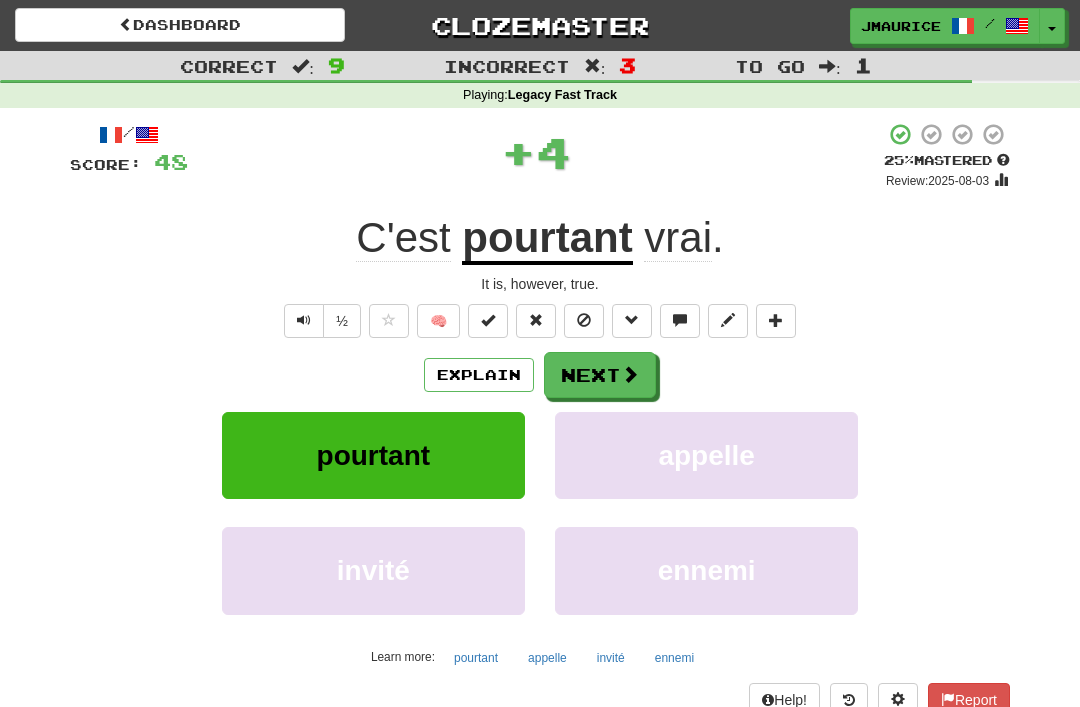 click on "Next" at bounding box center [600, 375] 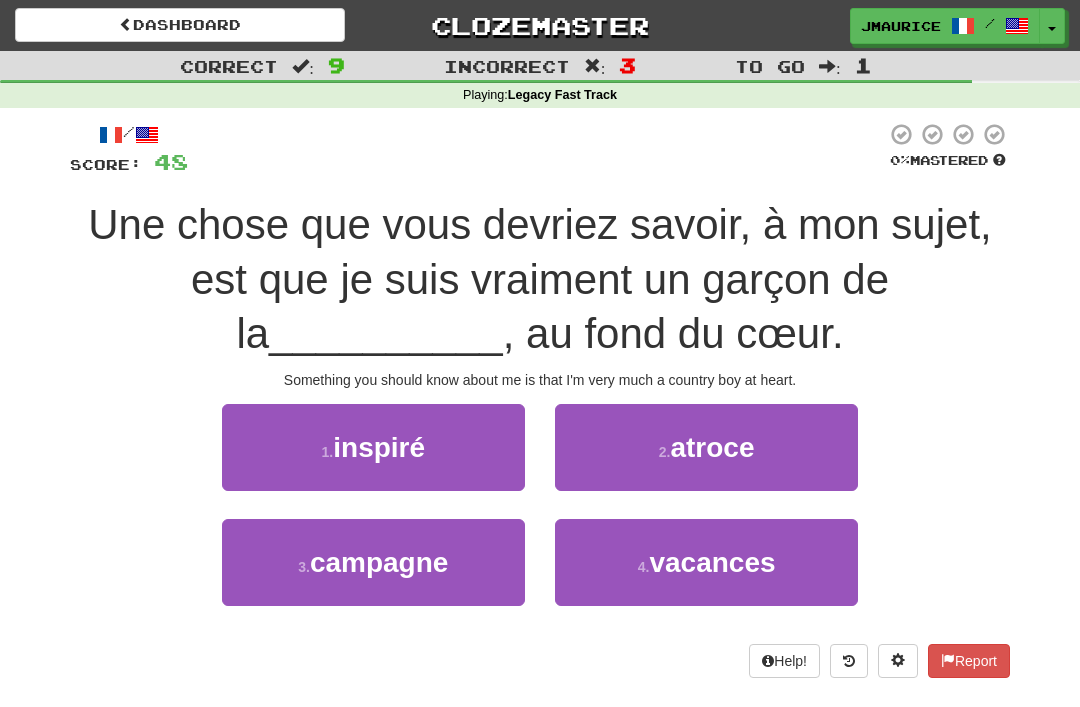 click on "campagne" at bounding box center (379, 562) 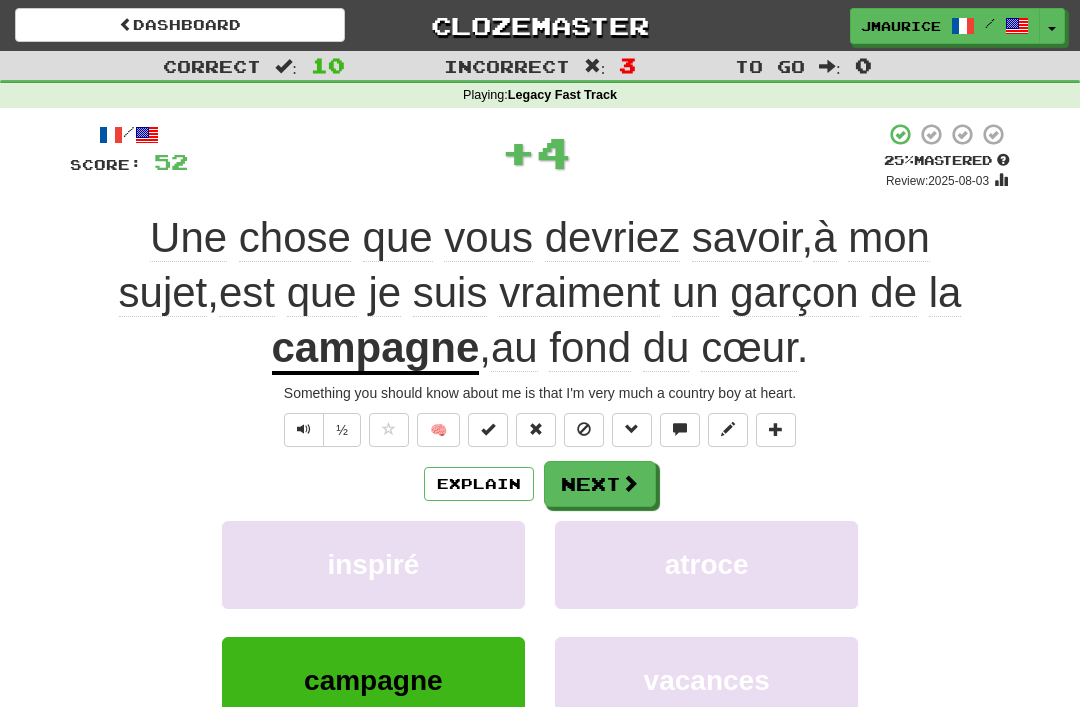 click on "Next" at bounding box center (600, 484) 